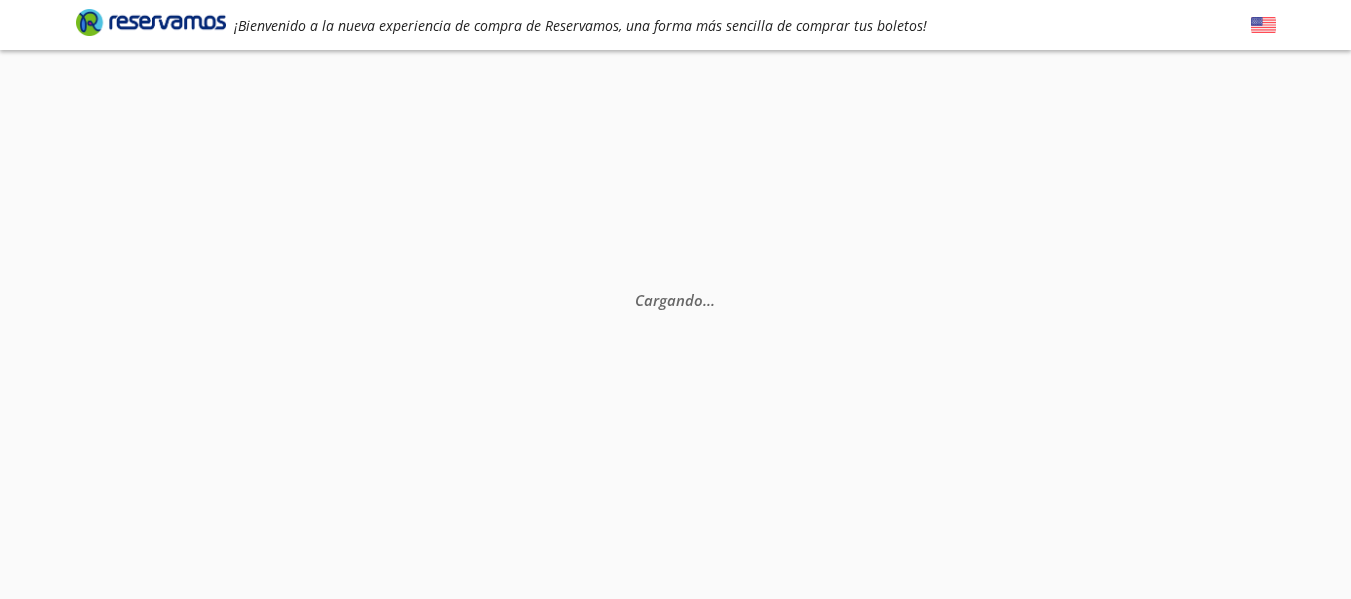 scroll, scrollTop: 0, scrollLeft: 0, axis: both 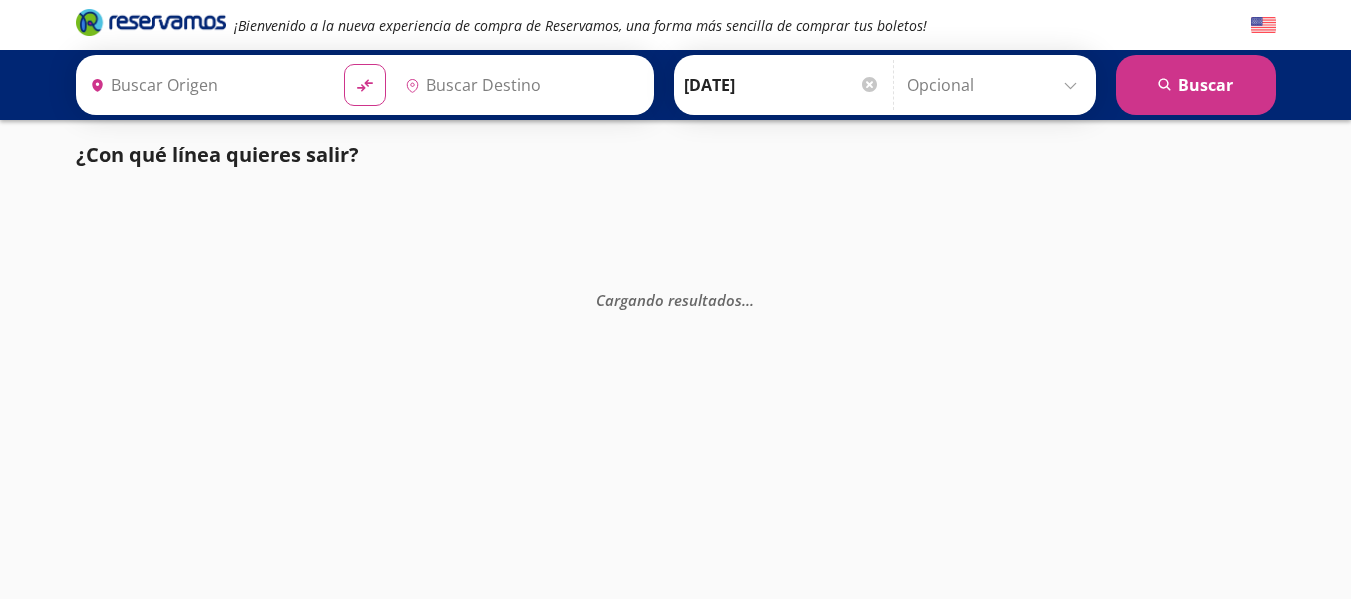type on "[GEOGRAPHIC_DATA], [GEOGRAPHIC_DATA]" 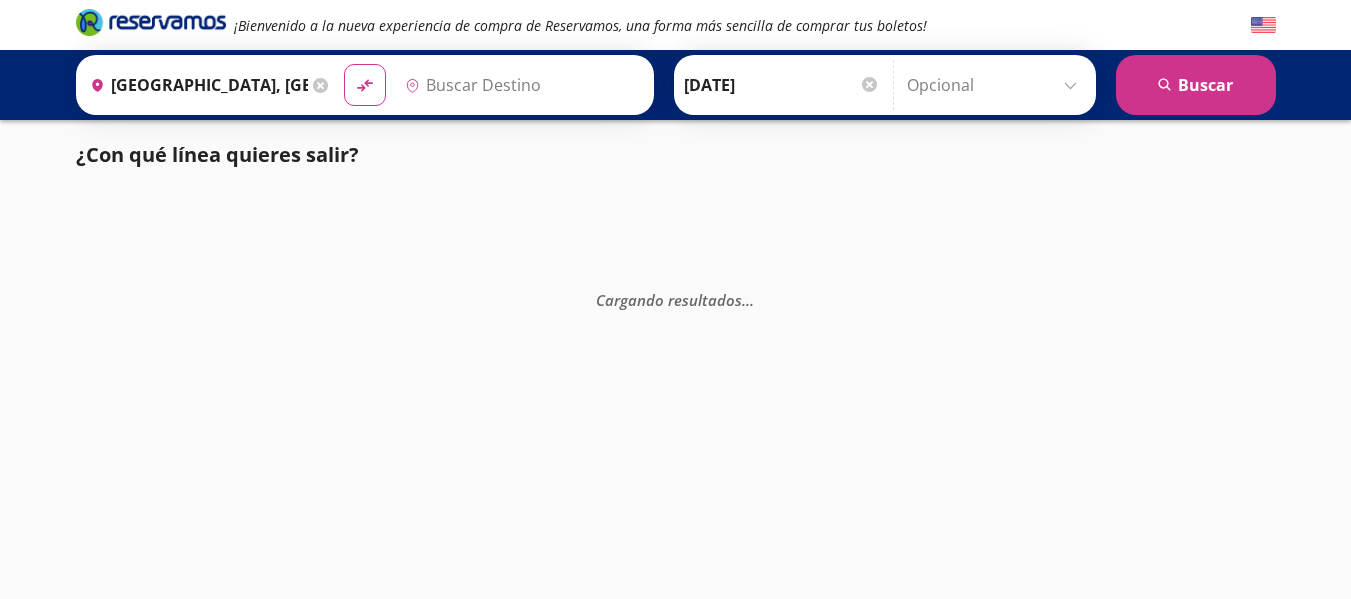 type on "[GEOGRAPHIC_DATA], [GEOGRAPHIC_DATA]" 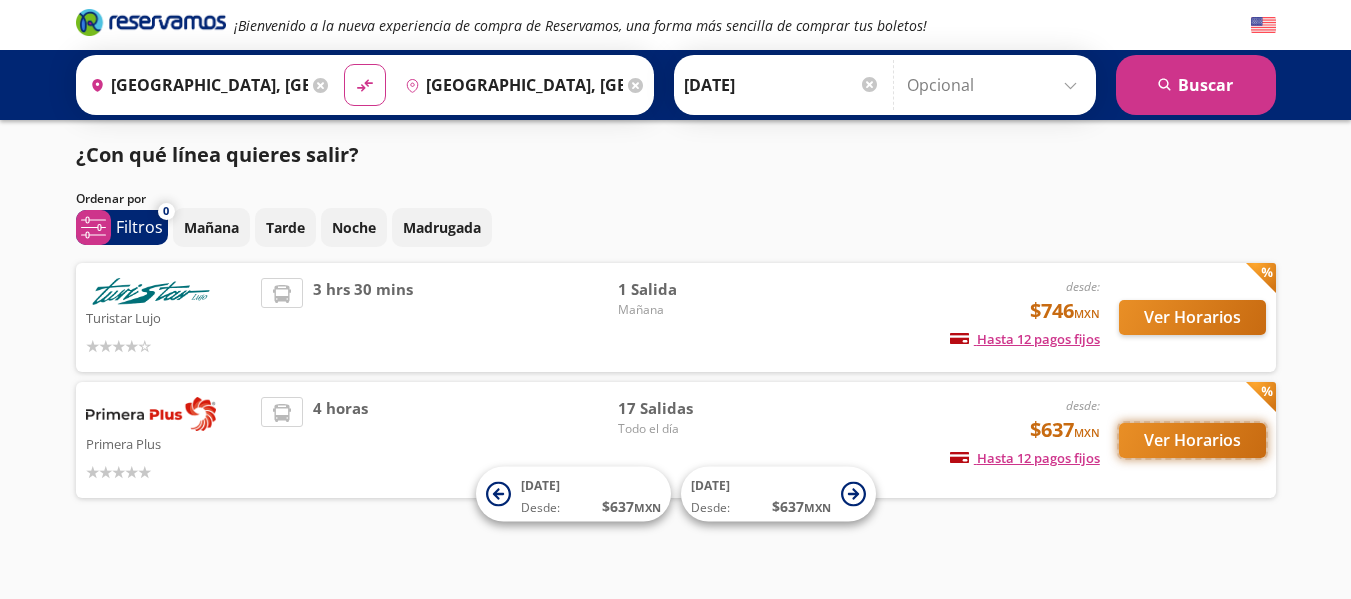 click on "Ver Horarios" at bounding box center [1192, 440] 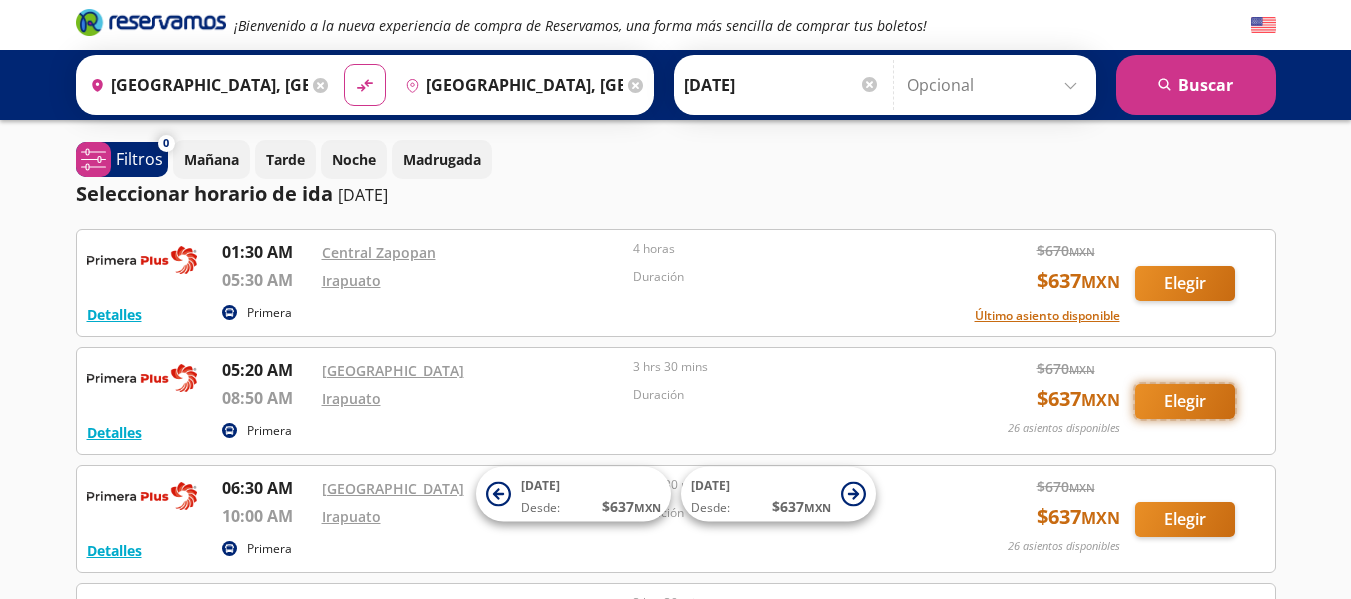 click on "Elegir" at bounding box center [1185, 401] 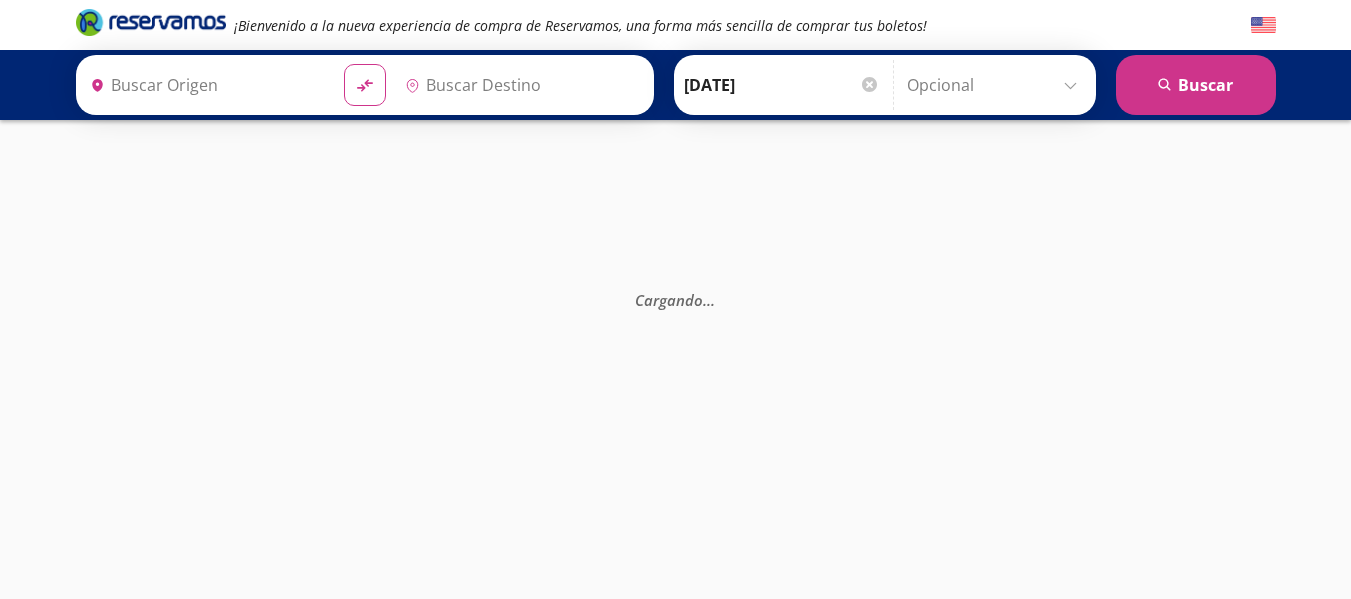type on "[GEOGRAPHIC_DATA], [GEOGRAPHIC_DATA]" 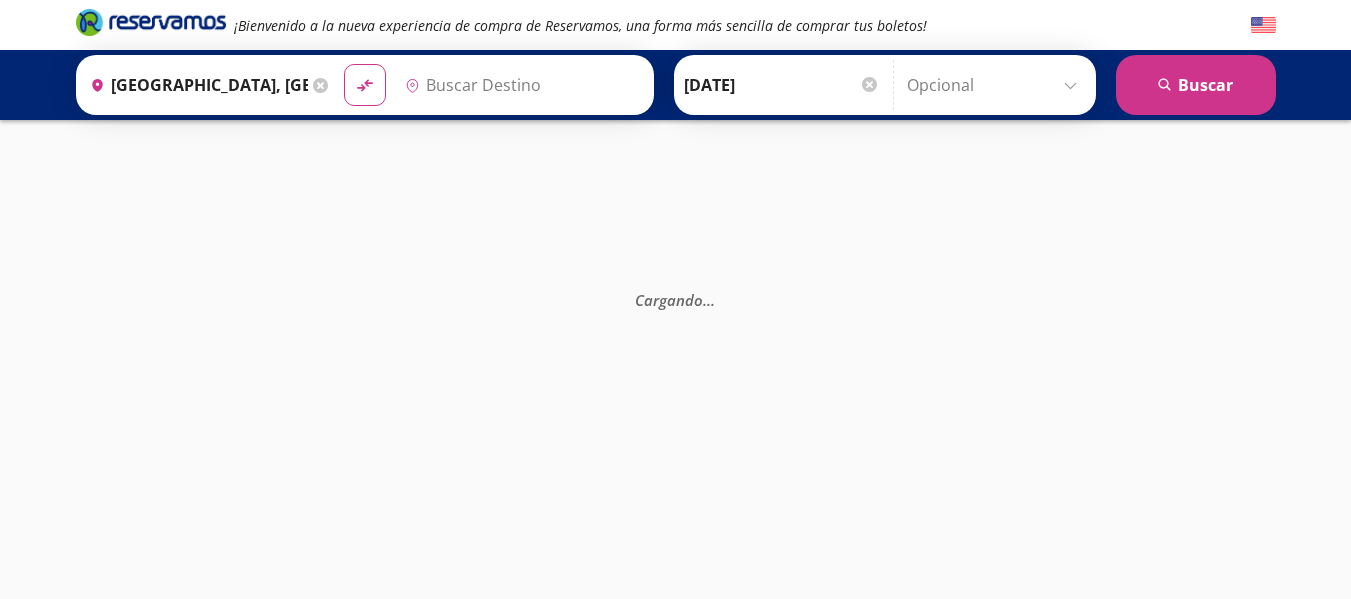 type on "[GEOGRAPHIC_DATA], [GEOGRAPHIC_DATA]" 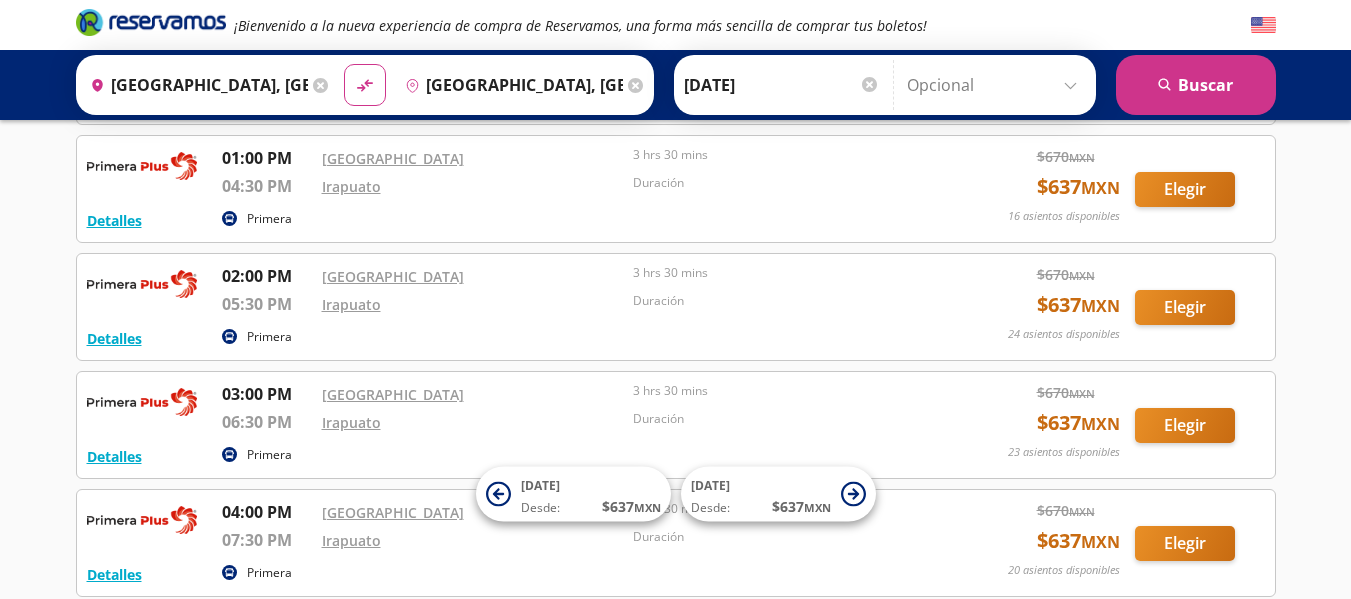 scroll, scrollTop: 1165, scrollLeft: 0, axis: vertical 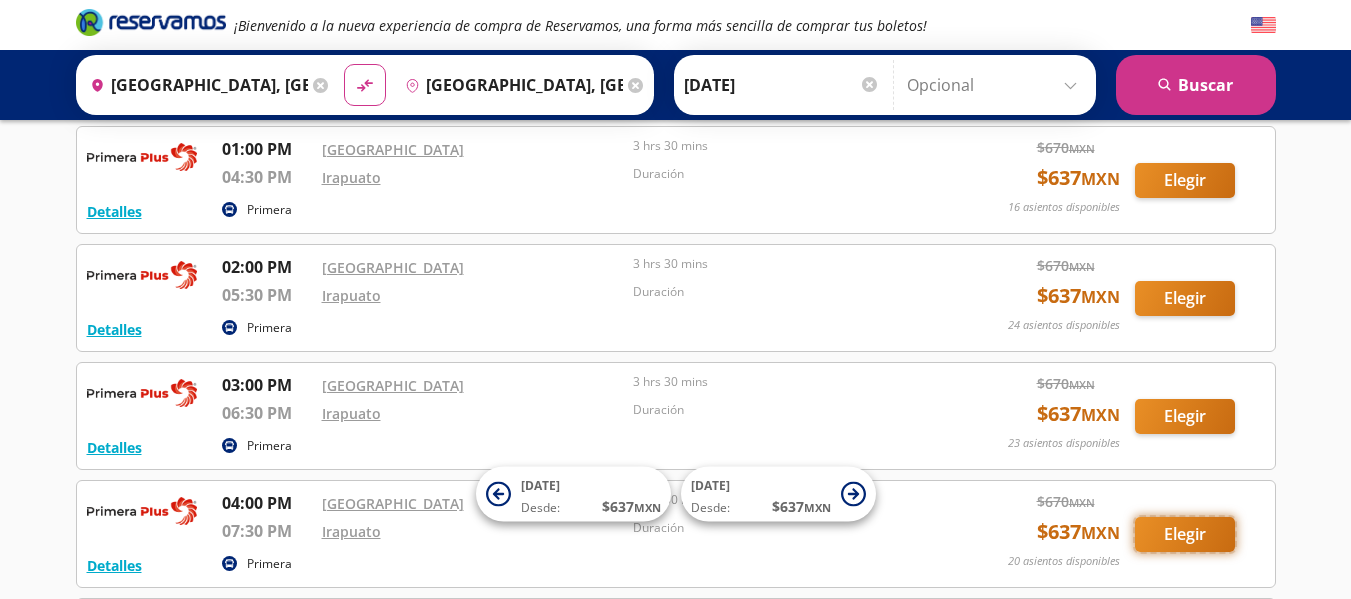 click on "Elegir" at bounding box center [1185, 534] 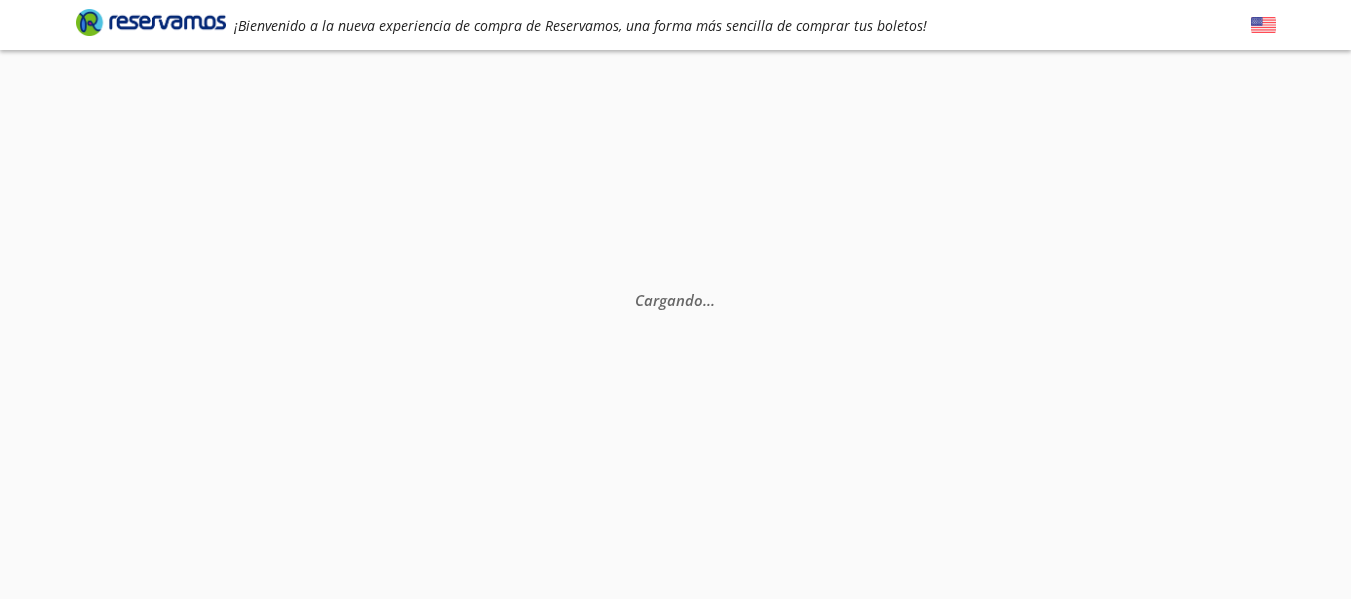 scroll, scrollTop: 0, scrollLeft: 0, axis: both 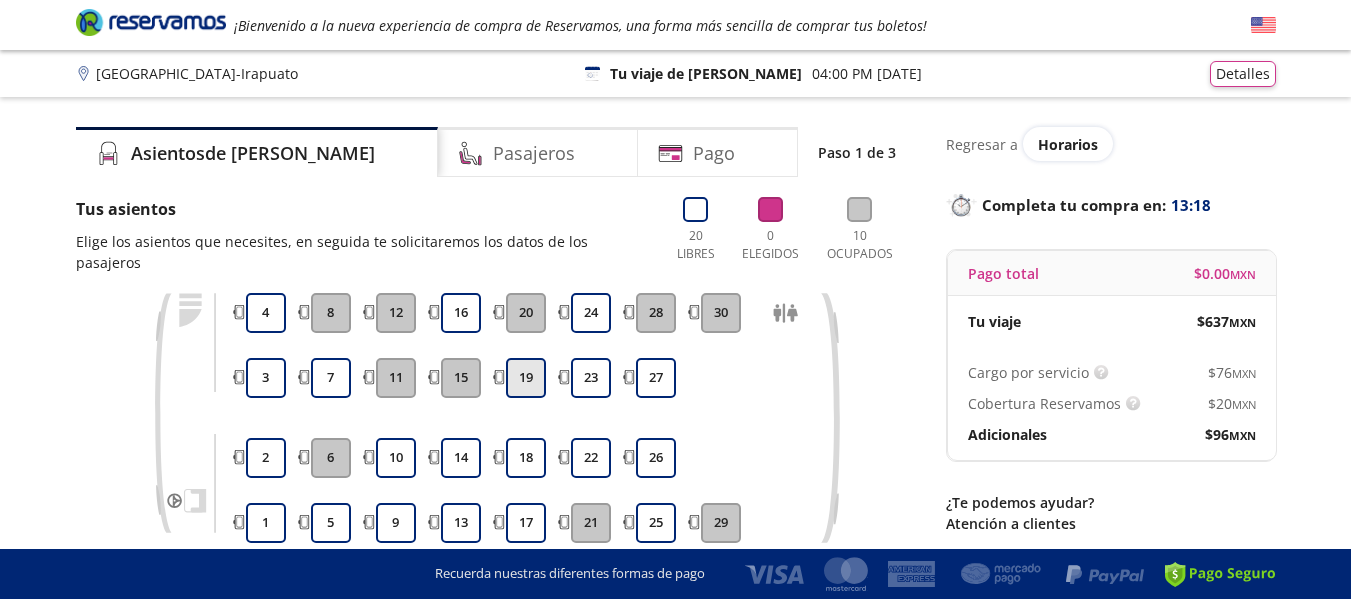 click on "19" at bounding box center (526, 378) 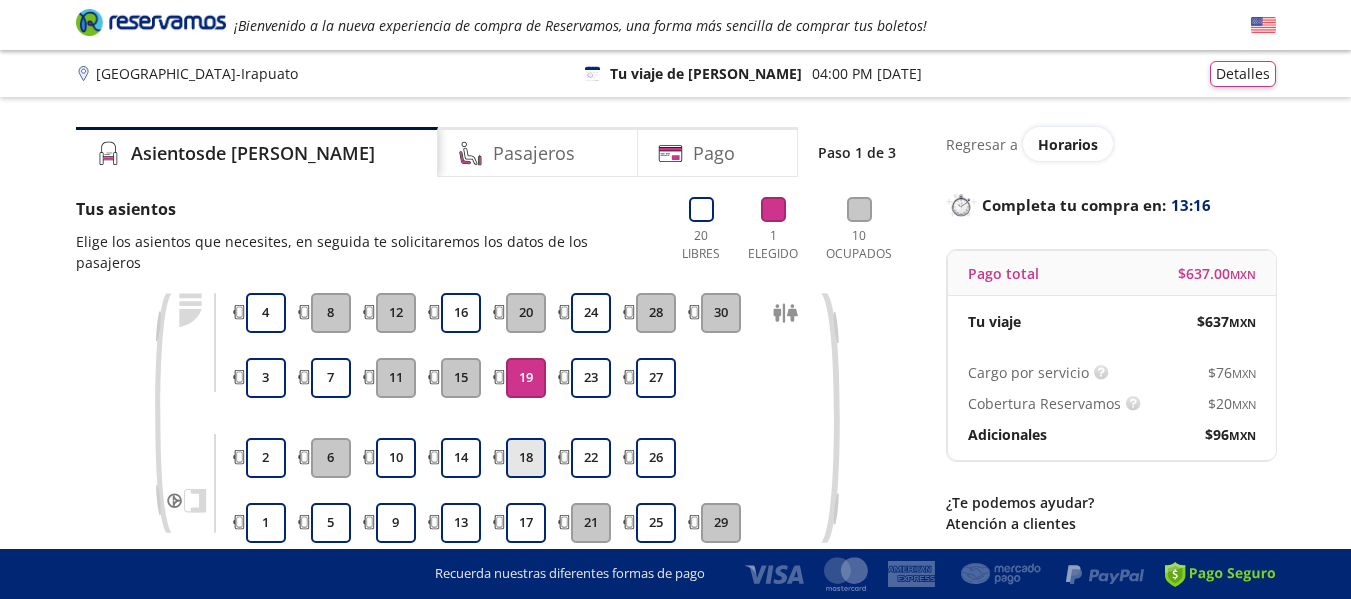 click on "18" at bounding box center (526, 458) 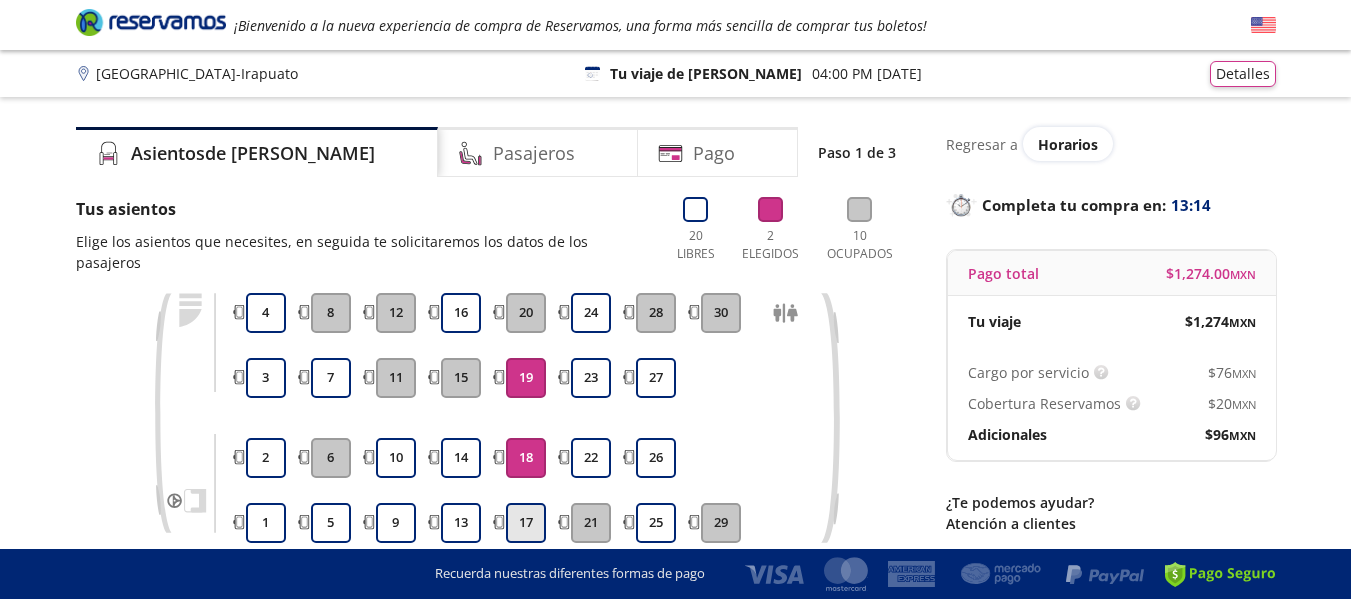 click on "17" at bounding box center (526, 523) 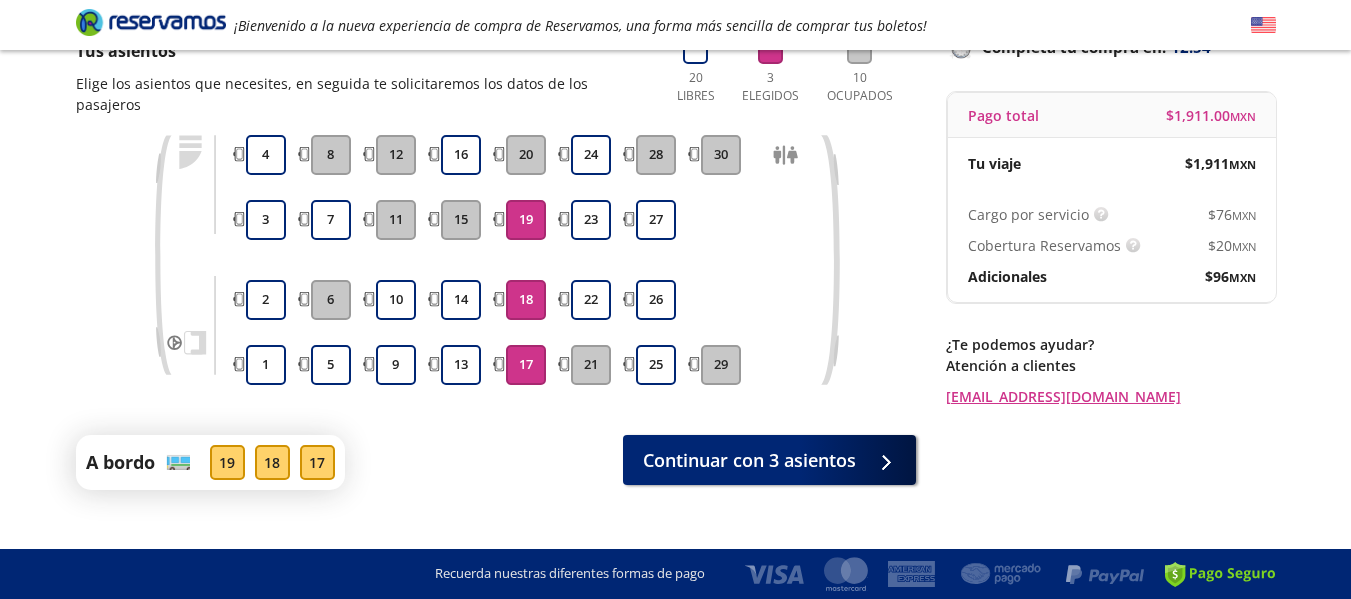 scroll, scrollTop: 169, scrollLeft: 0, axis: vertical 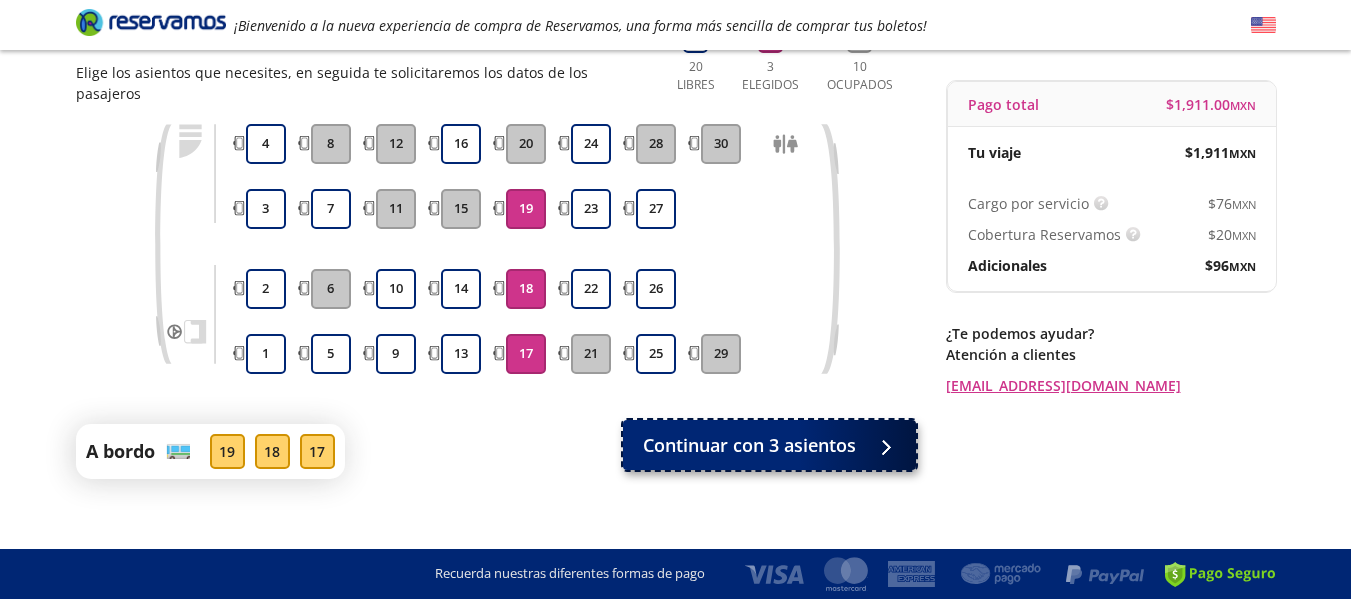 click 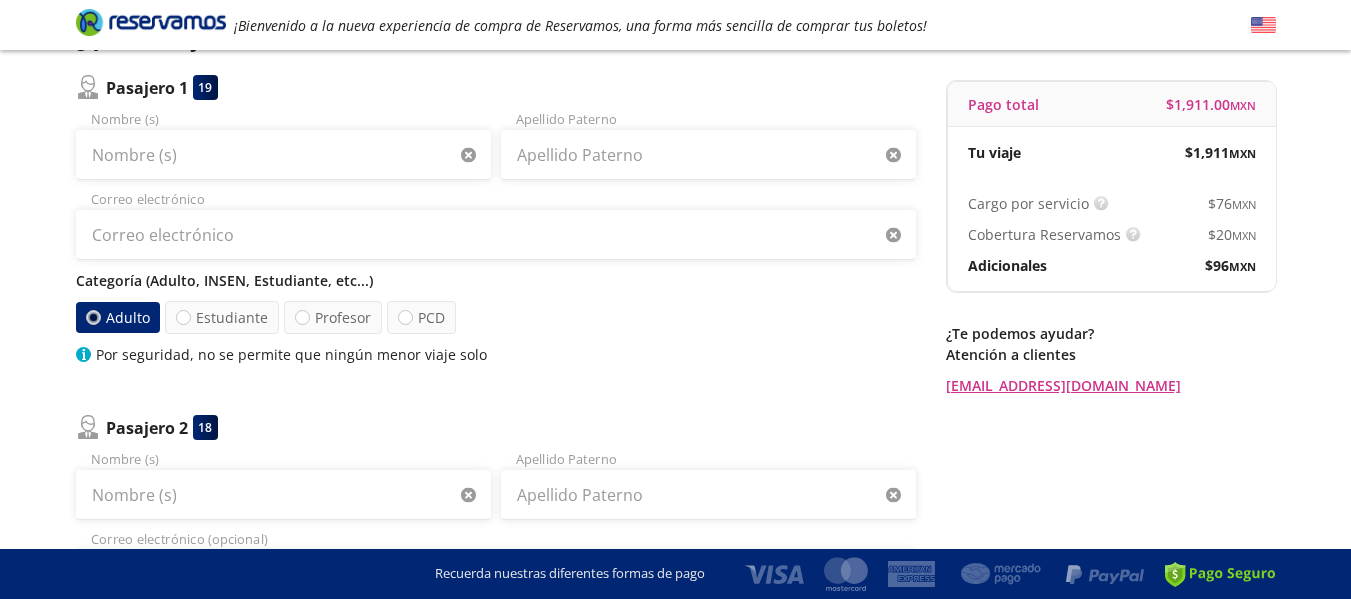 scroll, scrollTop: 0, scrollLeft: 0, axis: both 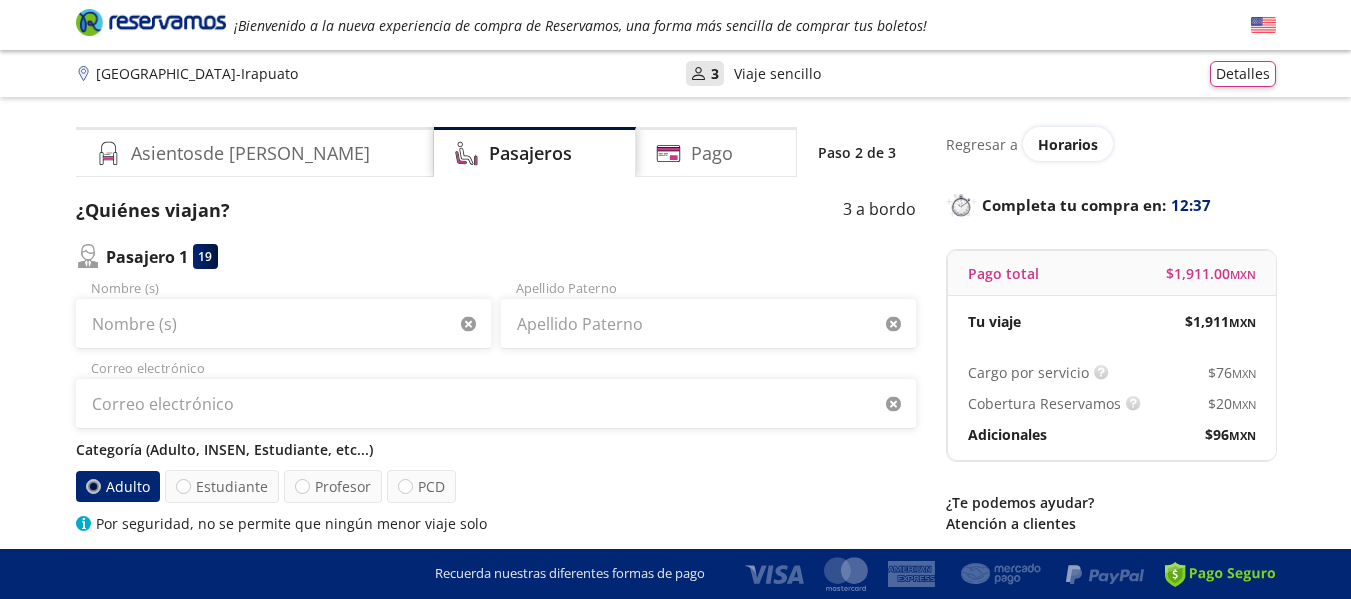 click at bounding box center (92, 486) 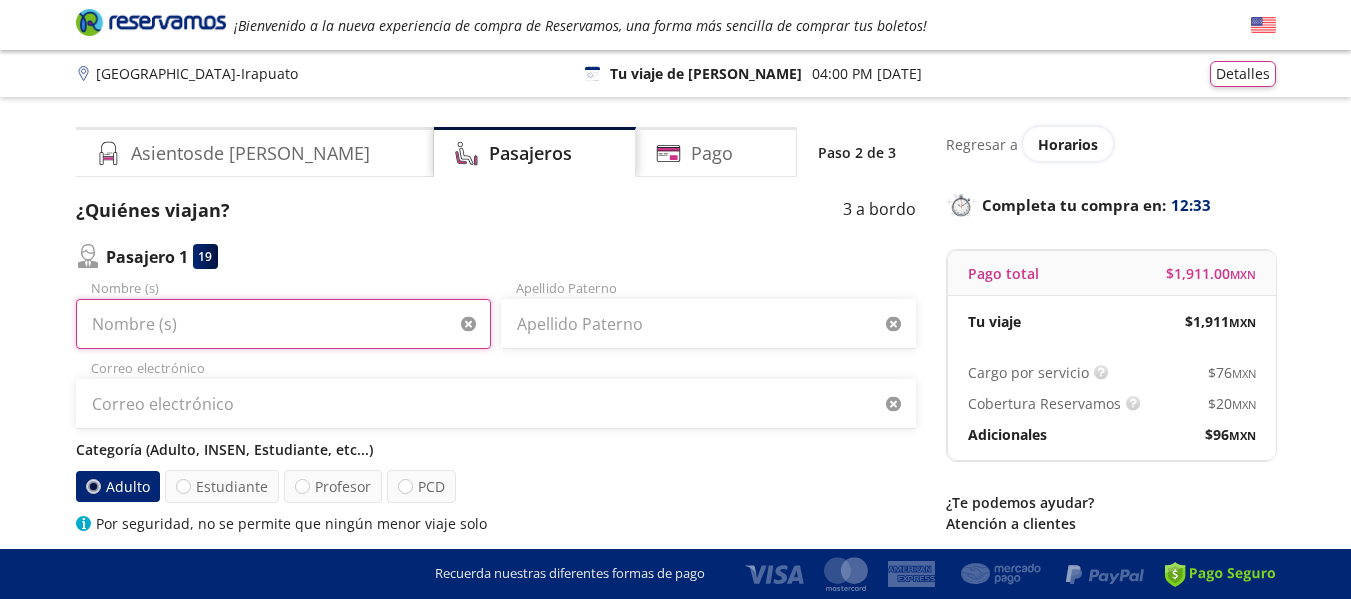 click on "Nombre (s)" at bounding box center [283, 324] 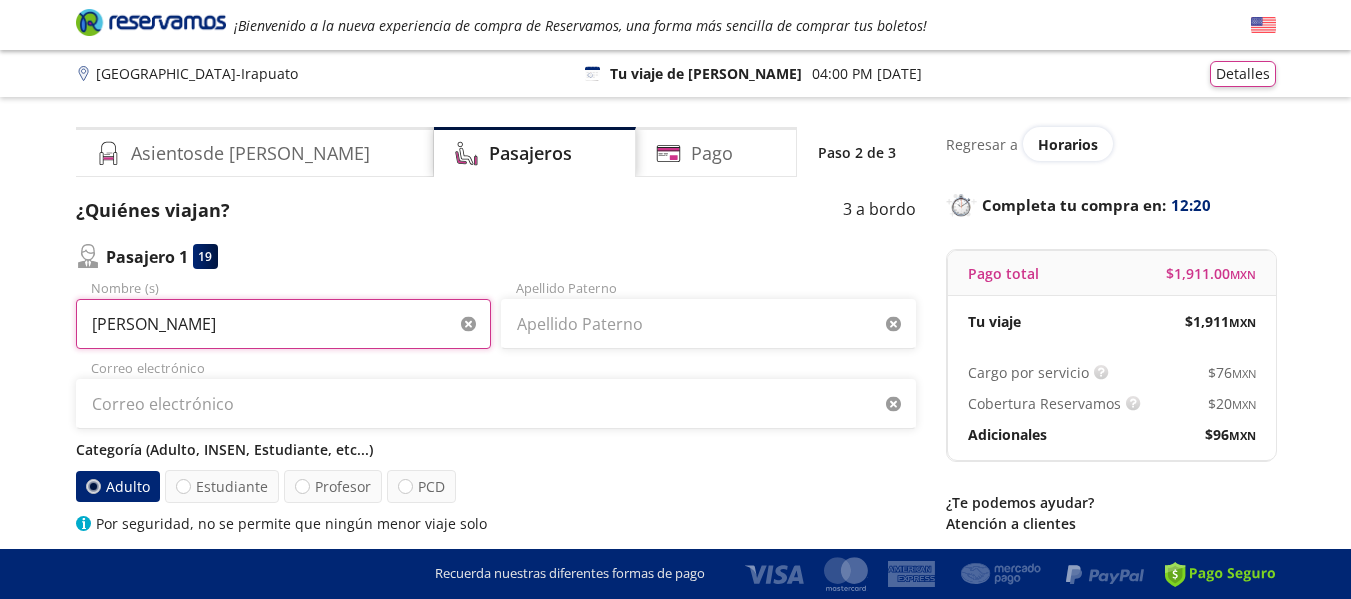 type on "[PERSON_NAME]" 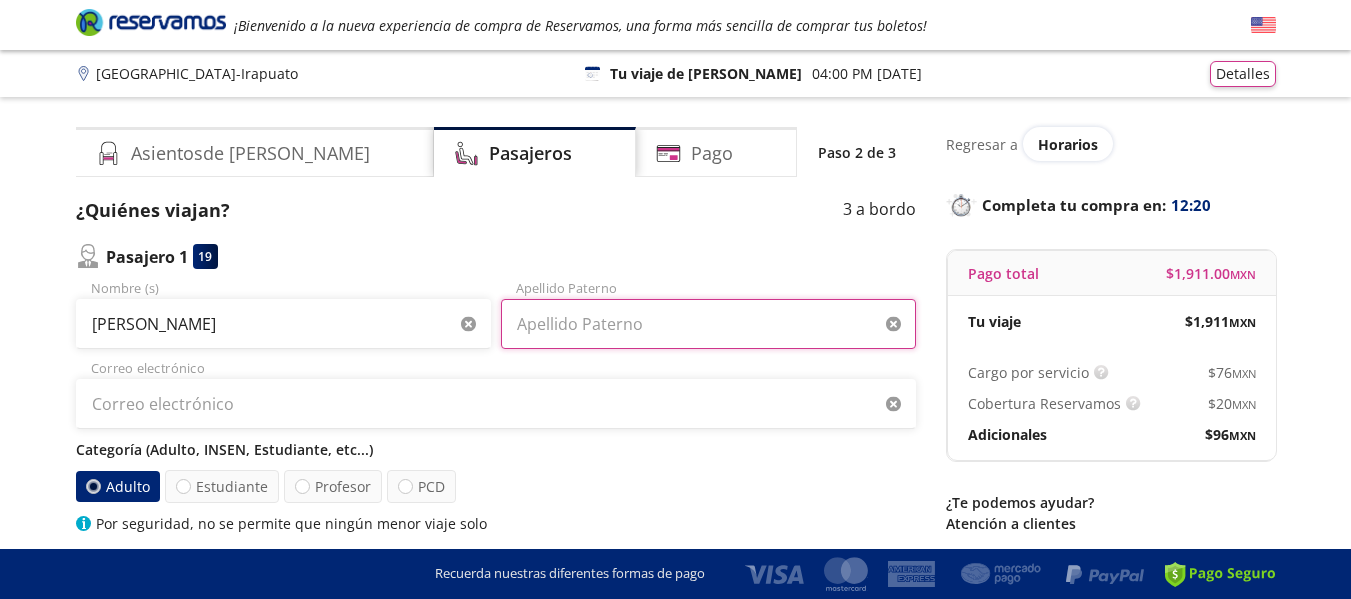 click on "Apellido Paterno" at bounding box center [708, 324] 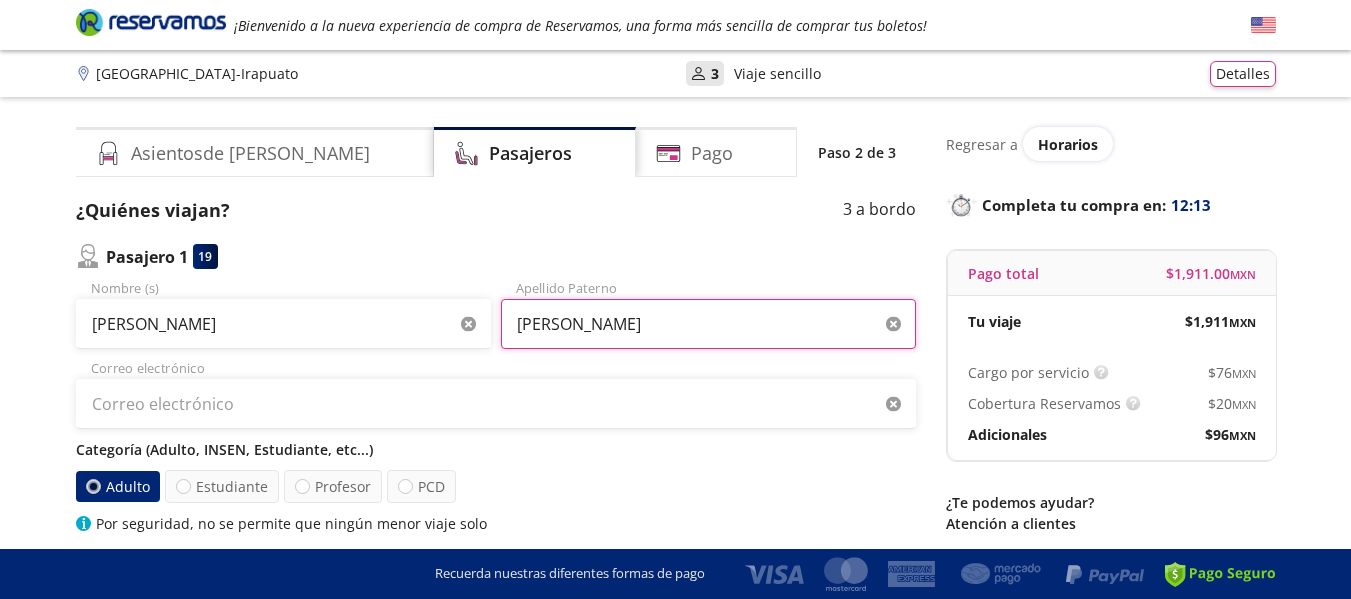 type on "[PERSON_NAME]" 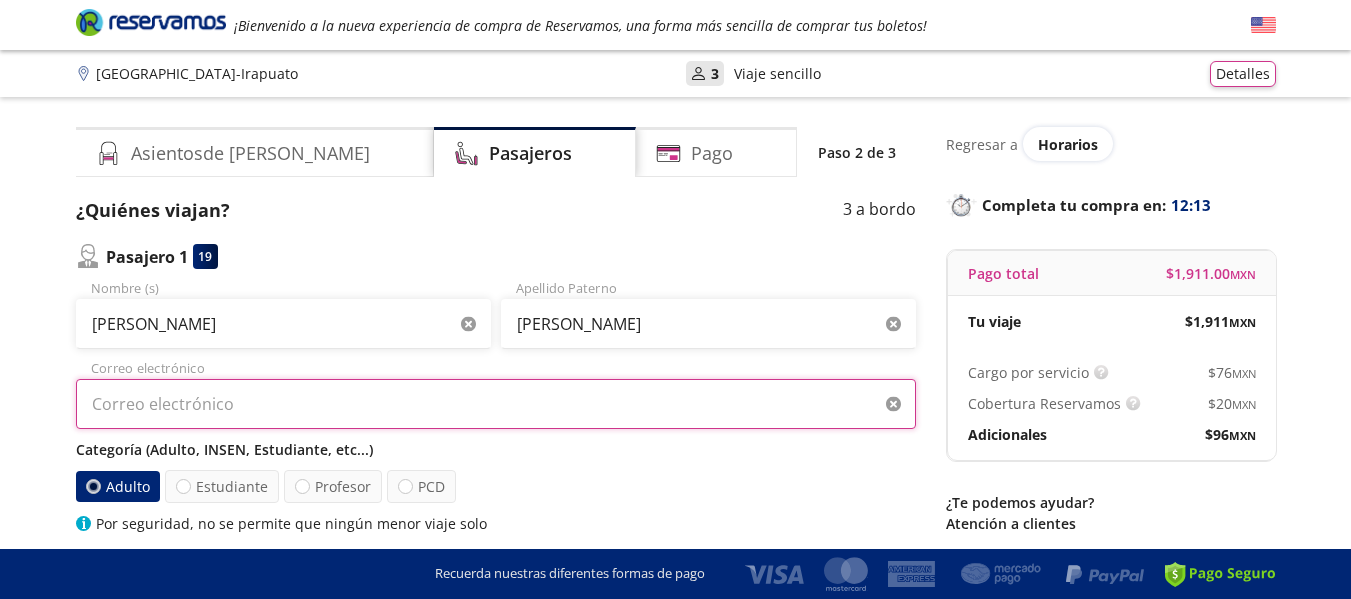 click on "Correo electrónico" at bounding box center [496, 404] 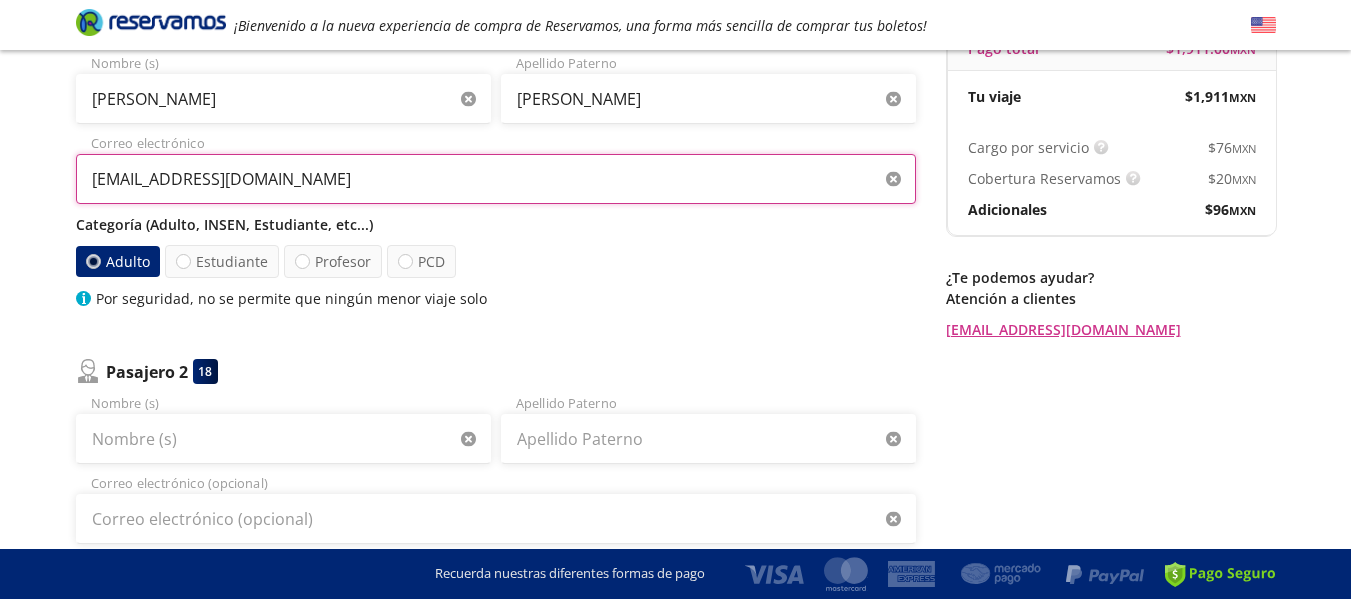 scroll, scrollTop: 220, scrollLeft: 0, axis: vertical 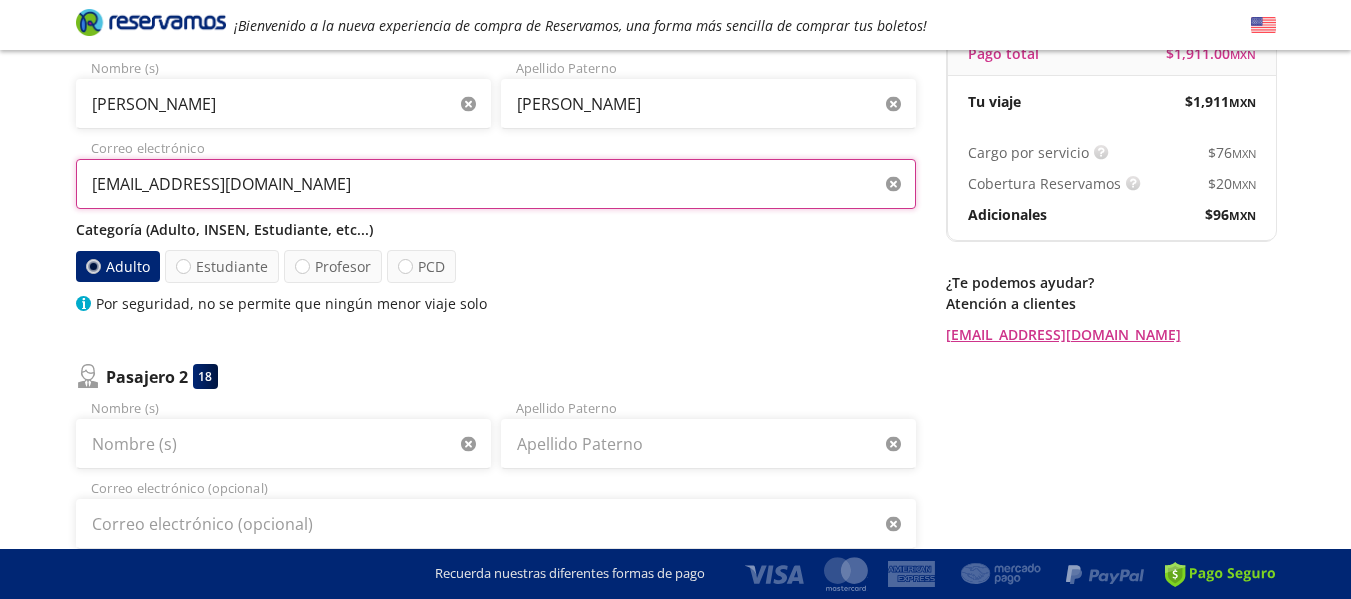 type on "[EMAIL_ADDRESS][DOMAIN_NAME]" 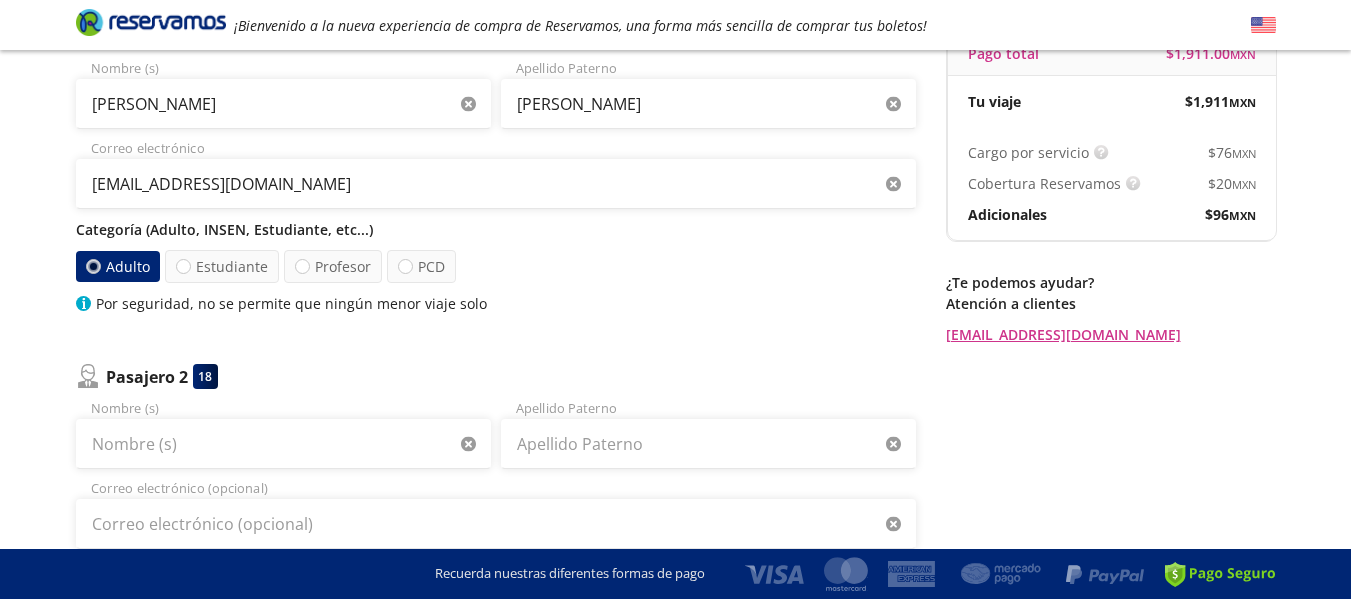 click on "Categoría (Adulto, INSEN, Estudiante, etc...)" at bounding box center [496, 229] 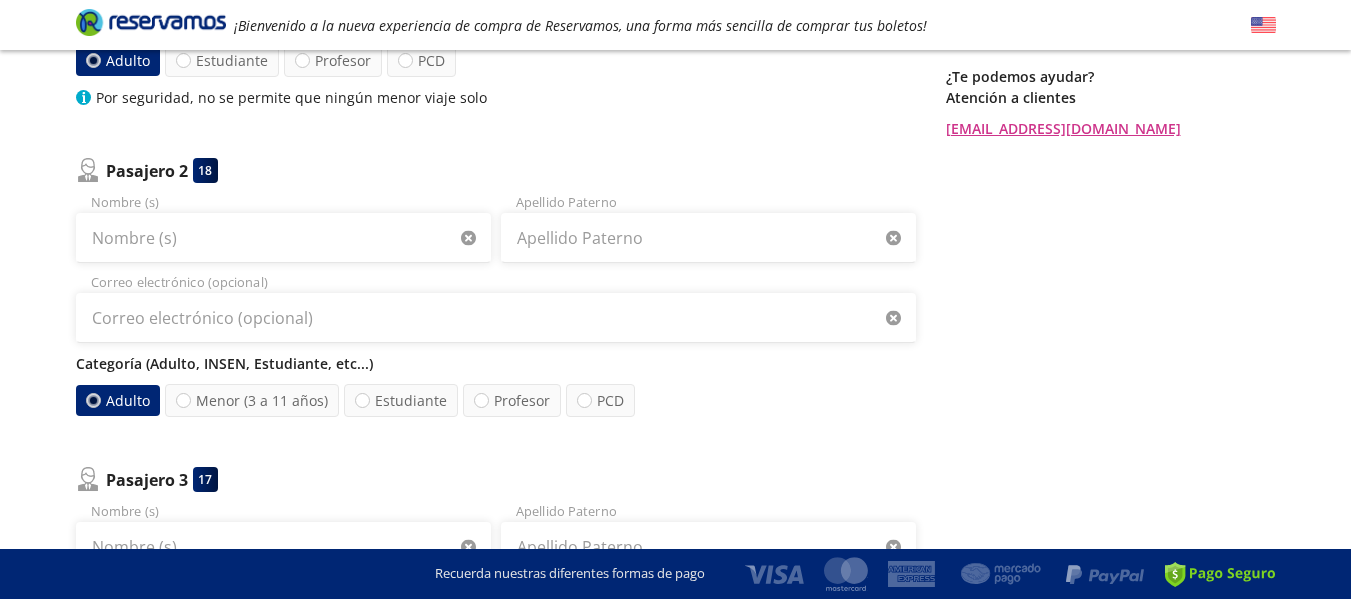 scroll, scrollTop: 445, scrollLeft: 0, axis: vertical 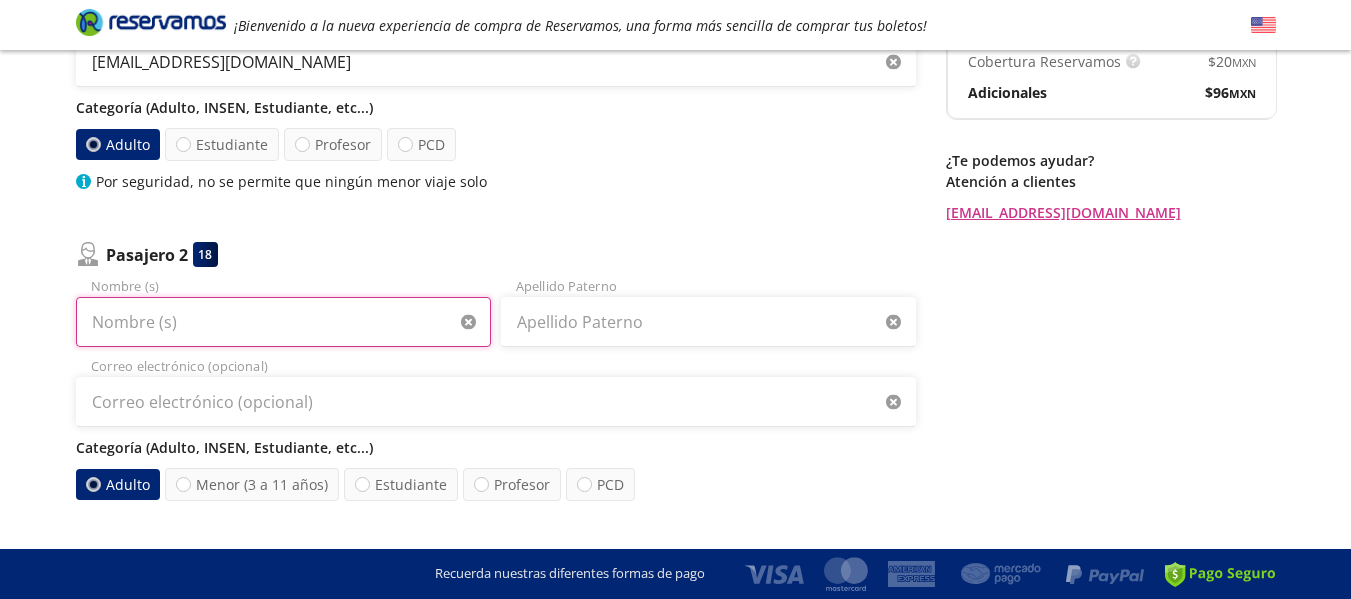 click on "Nombre (s)" at bounding box center (283, 322) 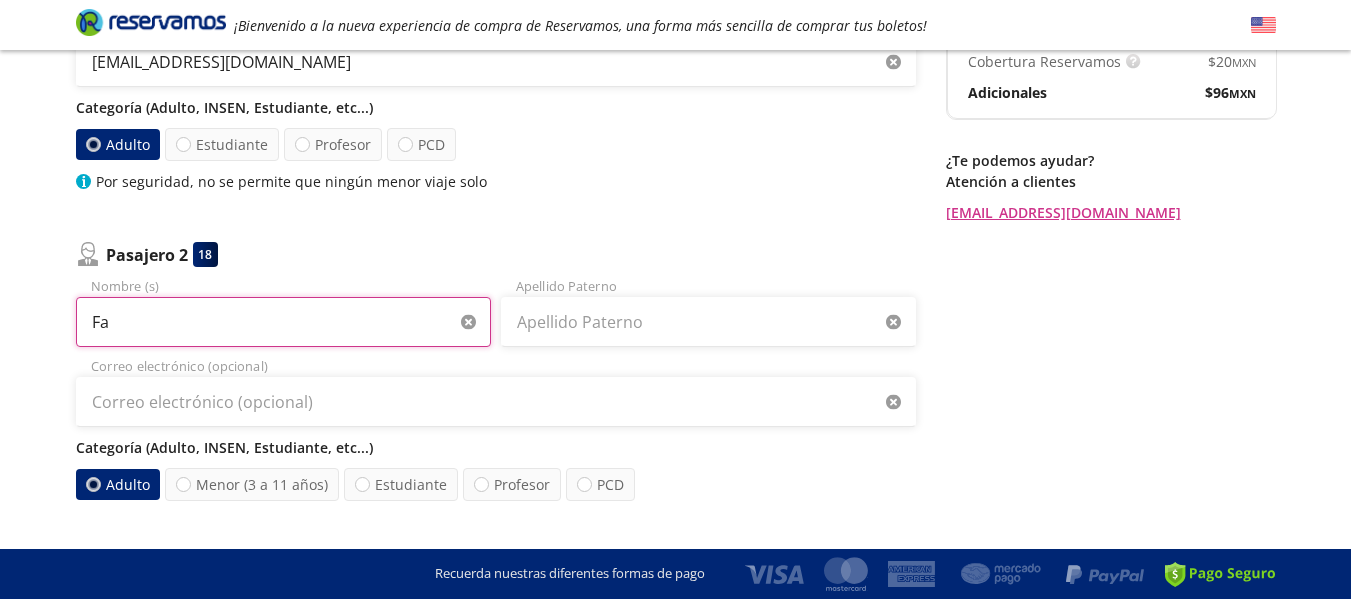 type on "F" 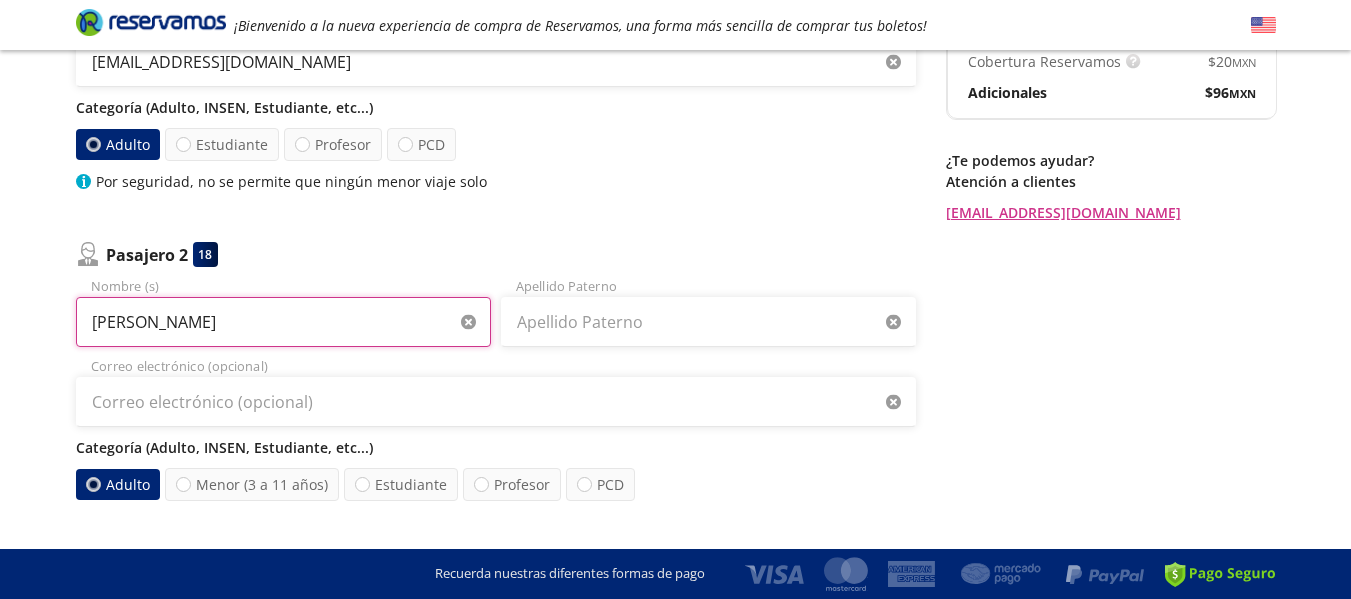type on "[PERSON_NAME]" 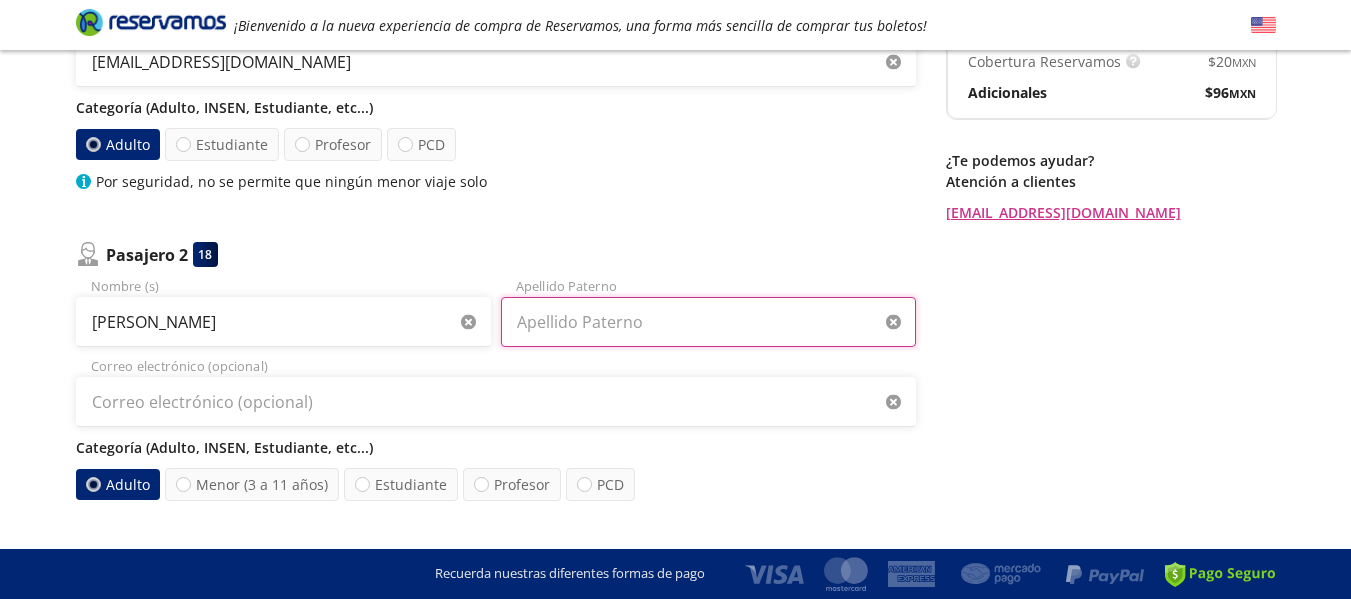click on "Apellido Paterno" at bounding box center (708, 322) 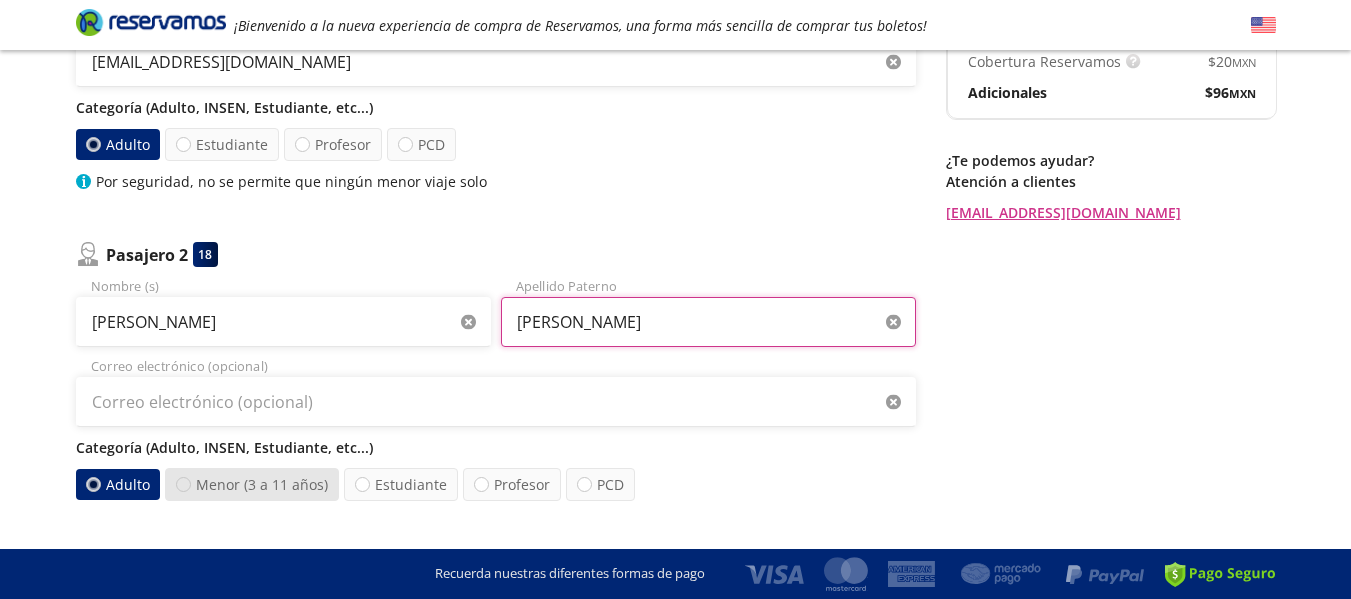 type on "[PERSON_NAME]" 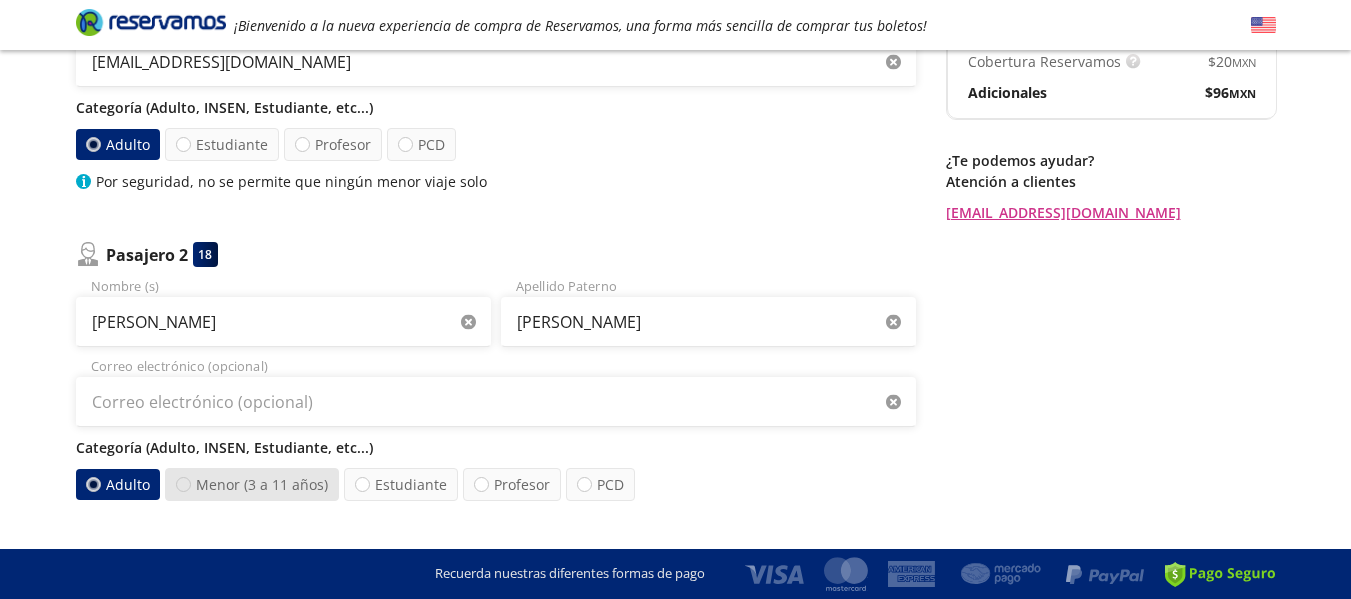 click at bounding box center (183, 484) 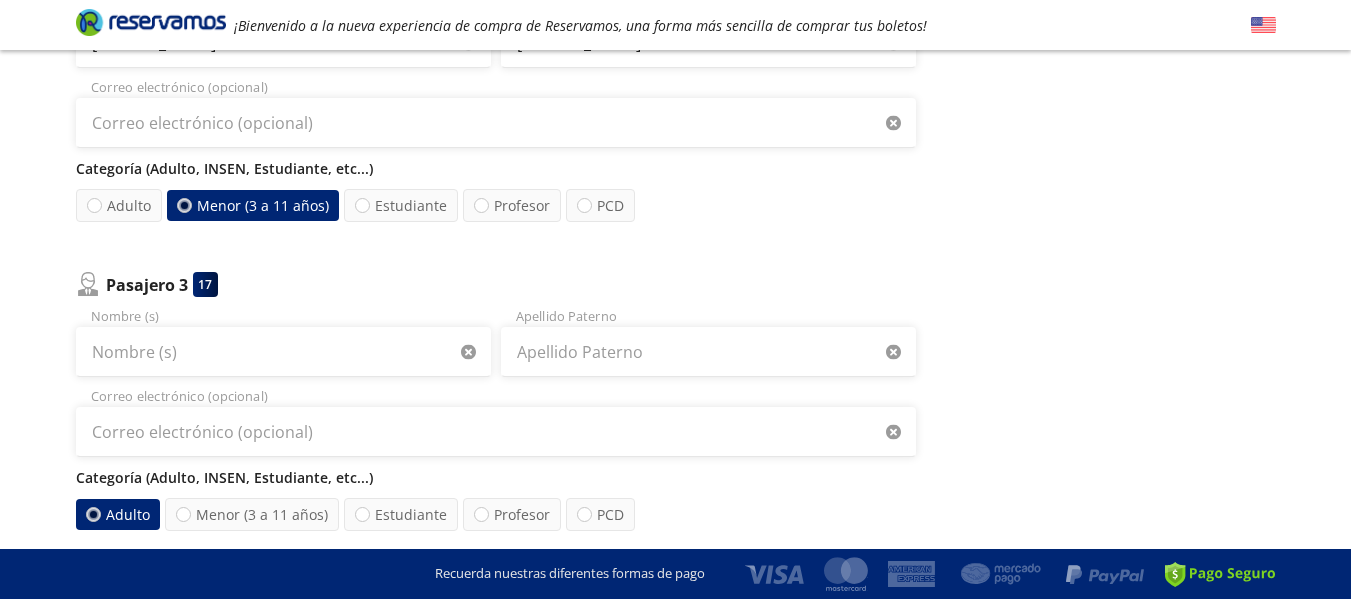 scroll, scrollTop: 626, scrollLeft: 0, axis: vertical 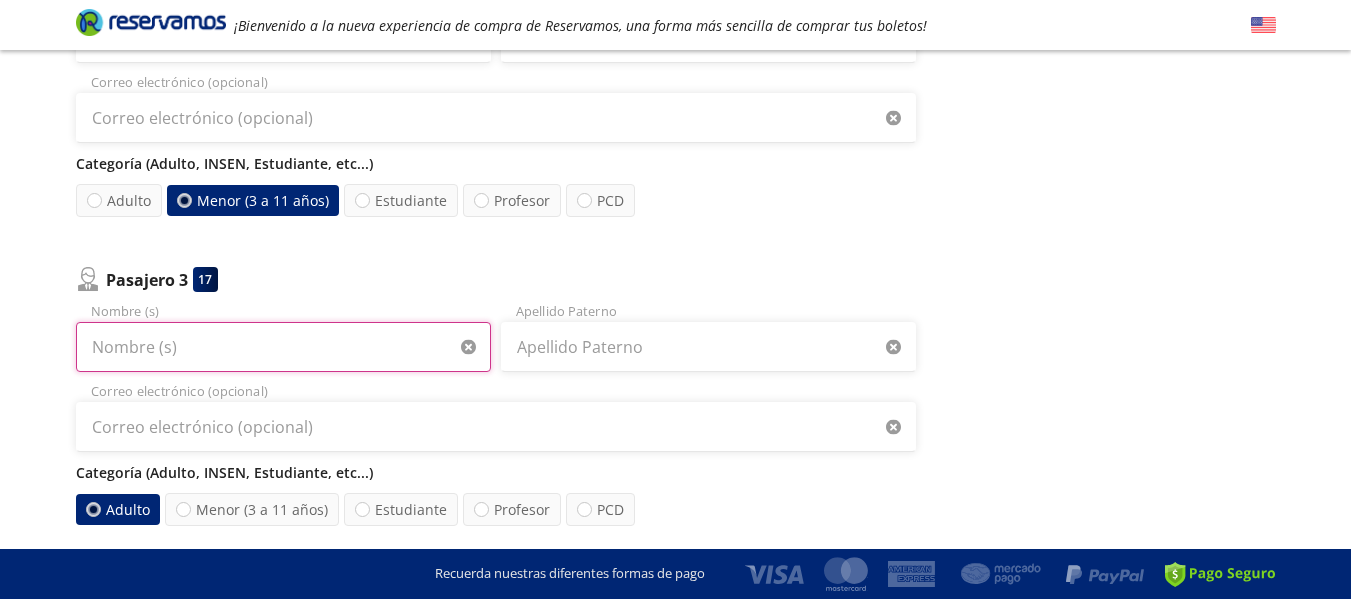 click on "Nombre (s)" at bounding box center [283, 347] 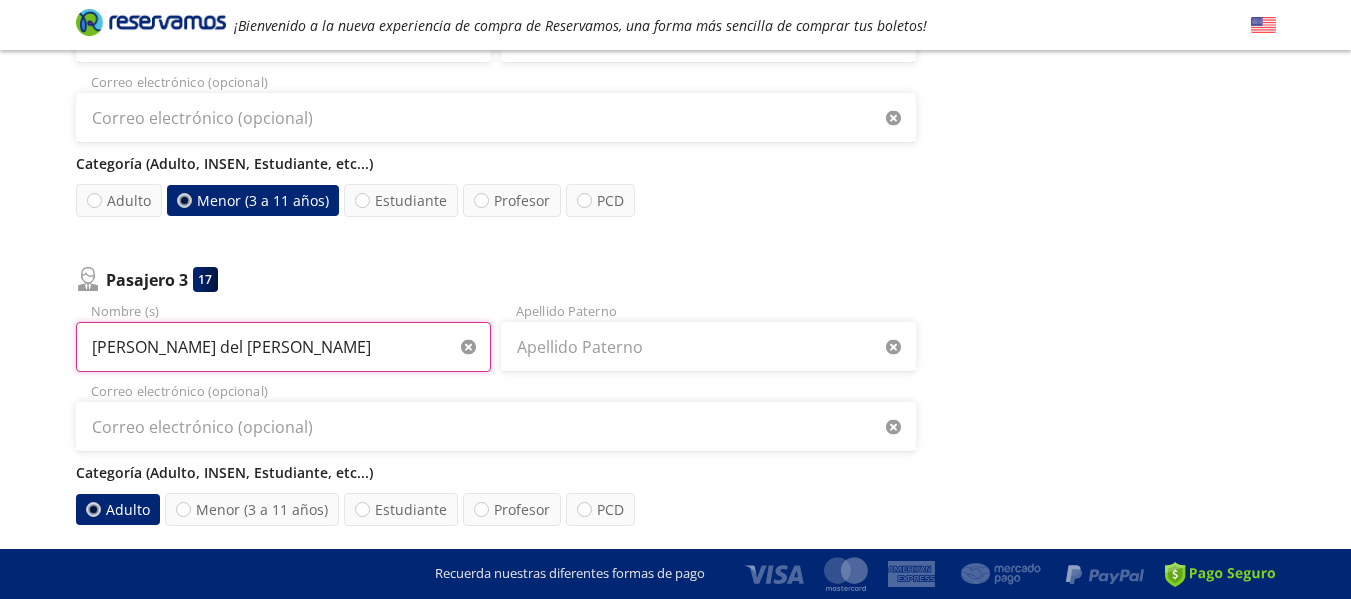 type on "[PERSON_NAME] del [PERSON_NAME]" 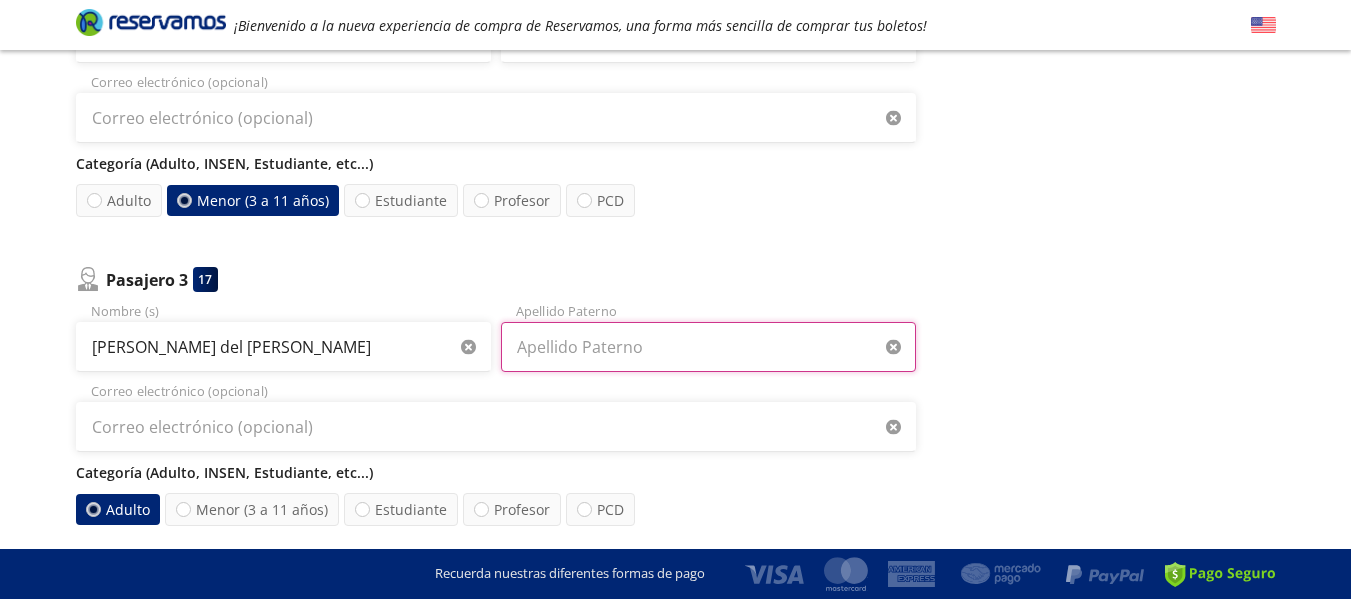 click on "Apellido Paterno" at bounding box center [708, 347] 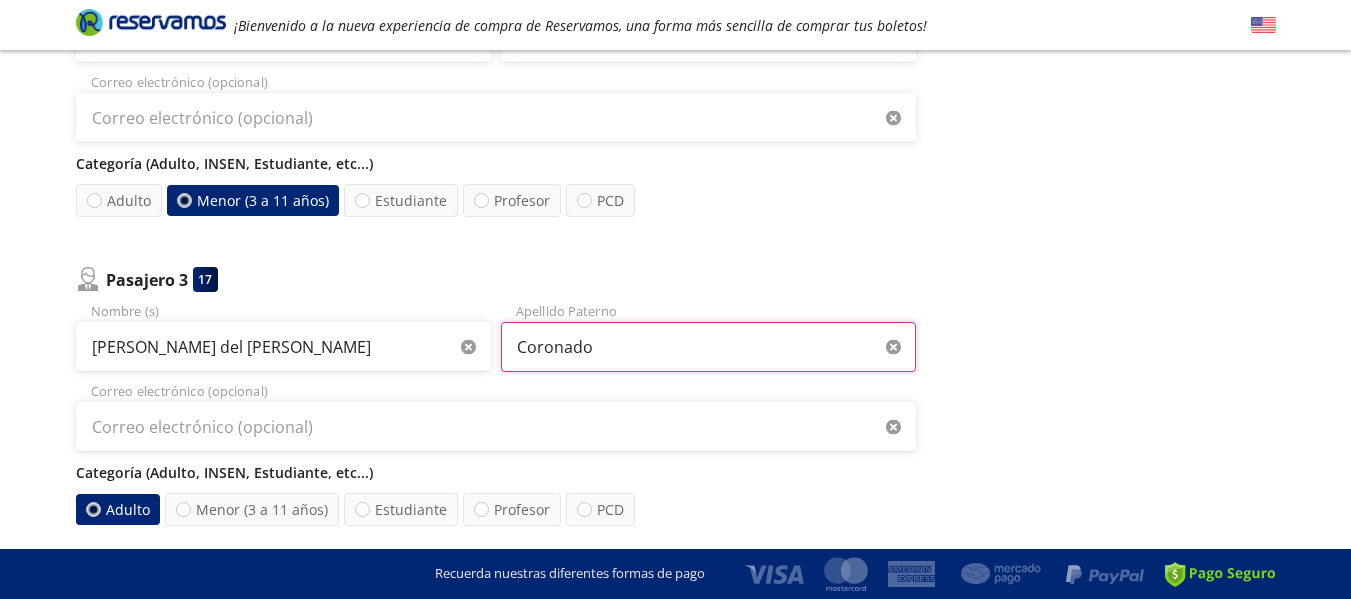 type on "Coronado" 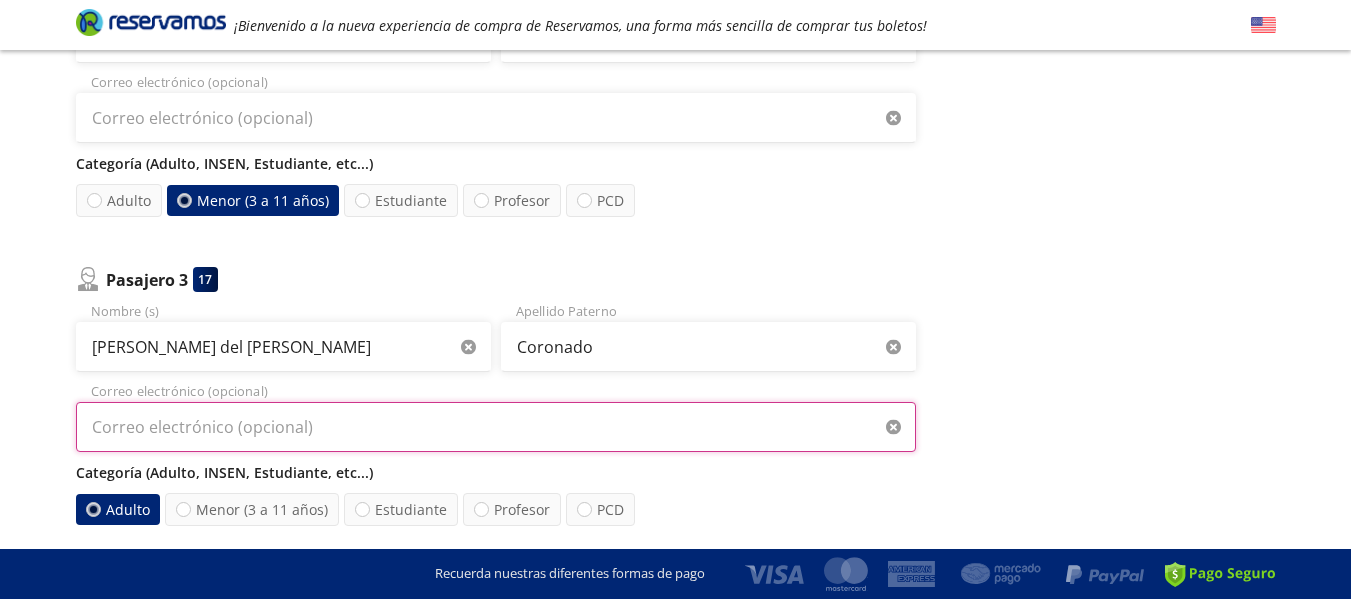 click on "Correo electrónico (opcional)" at bounding box center (496, 427) 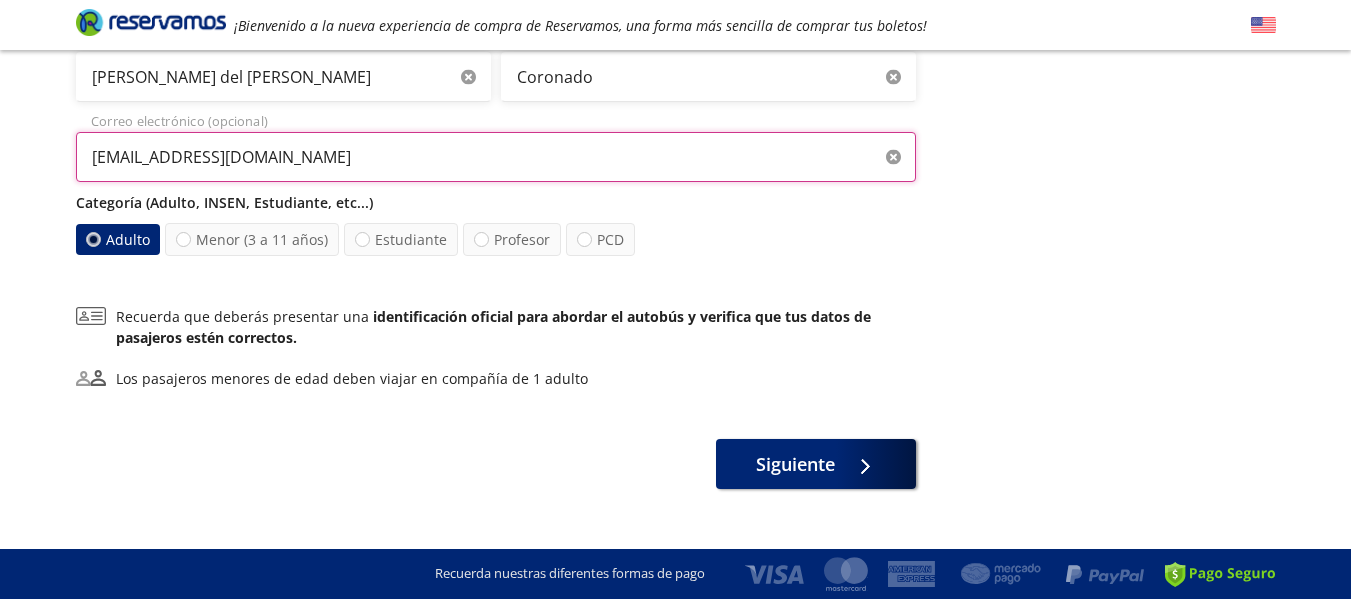 scroll, scrollTop: 919, scrollLeft: 0, axis: vertical 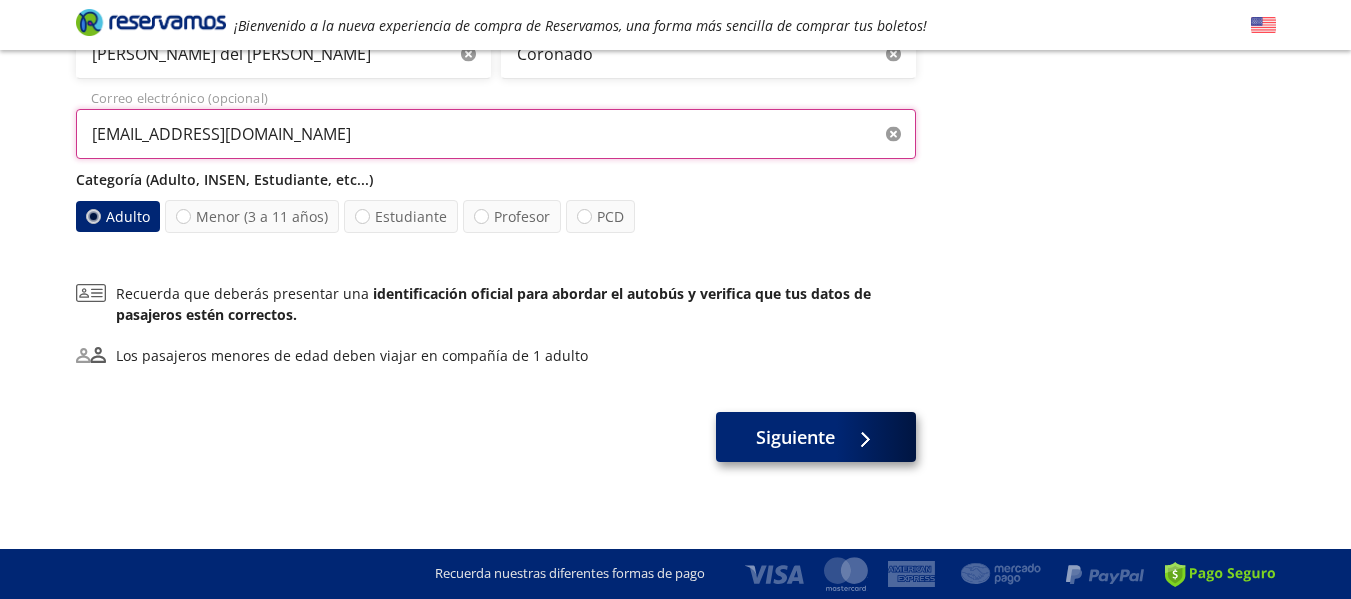 type on "[EMAIL_ADDRESS][DOMAIN_NAME]" 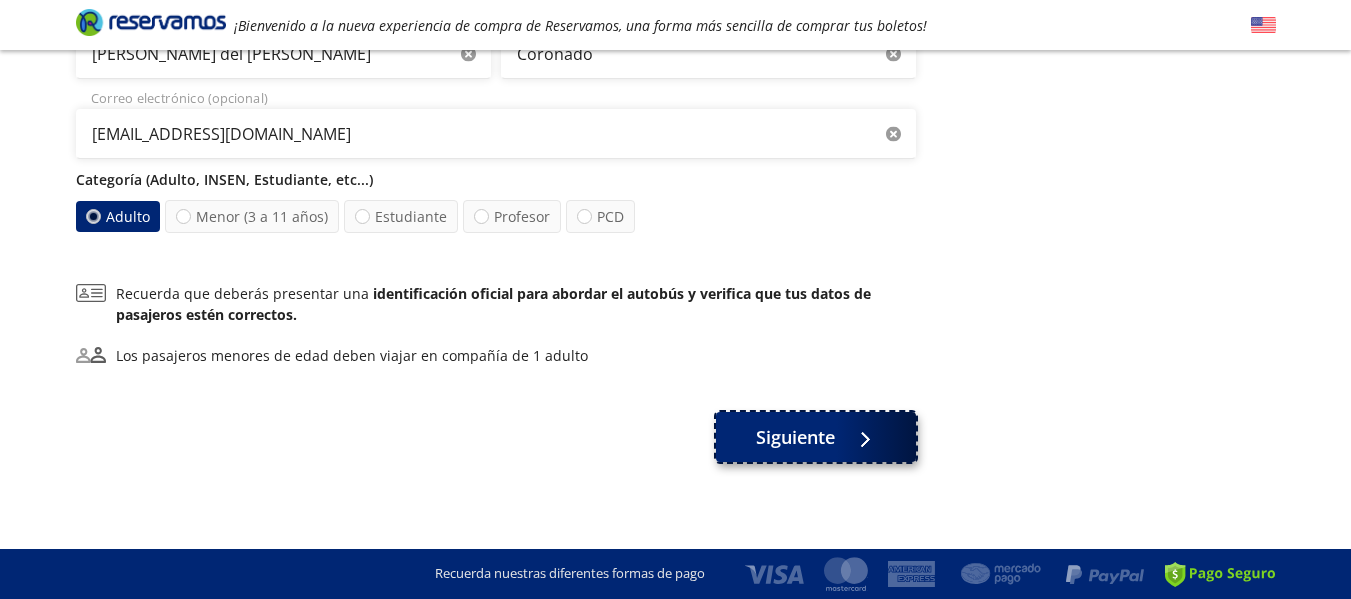 click on "Siguiente" at bounding box center (795, 437) 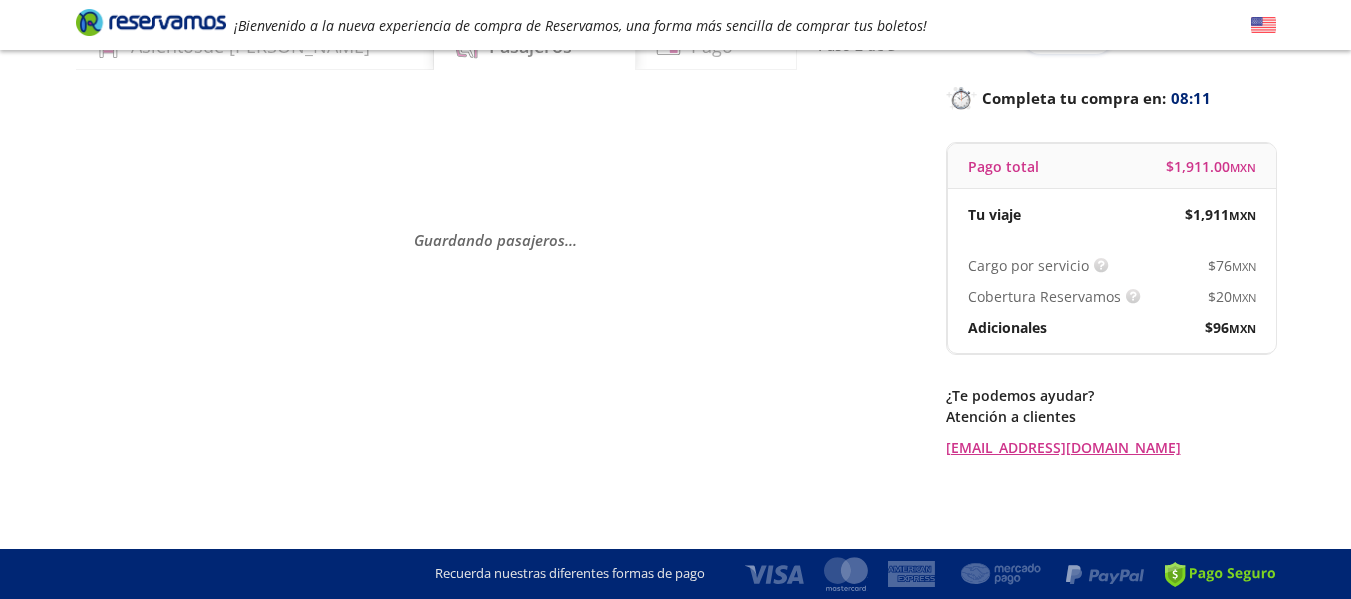 scroll, scrollTop: 0, scrollLeft: 0, axis: both 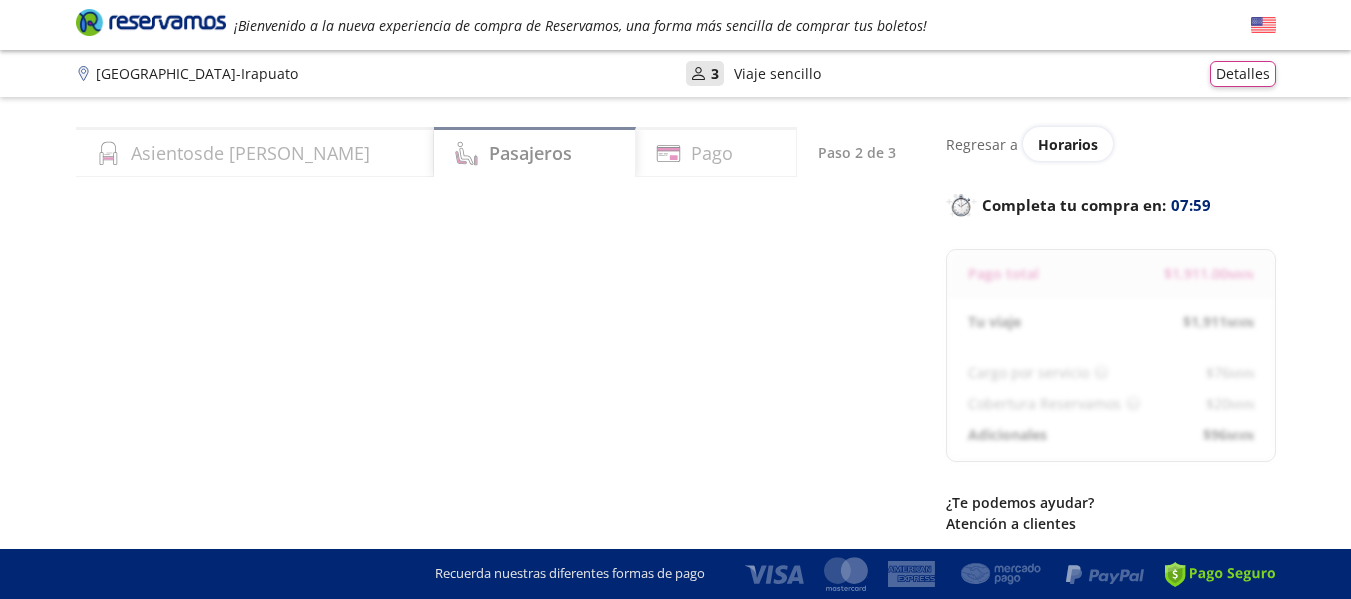 select on "MX" 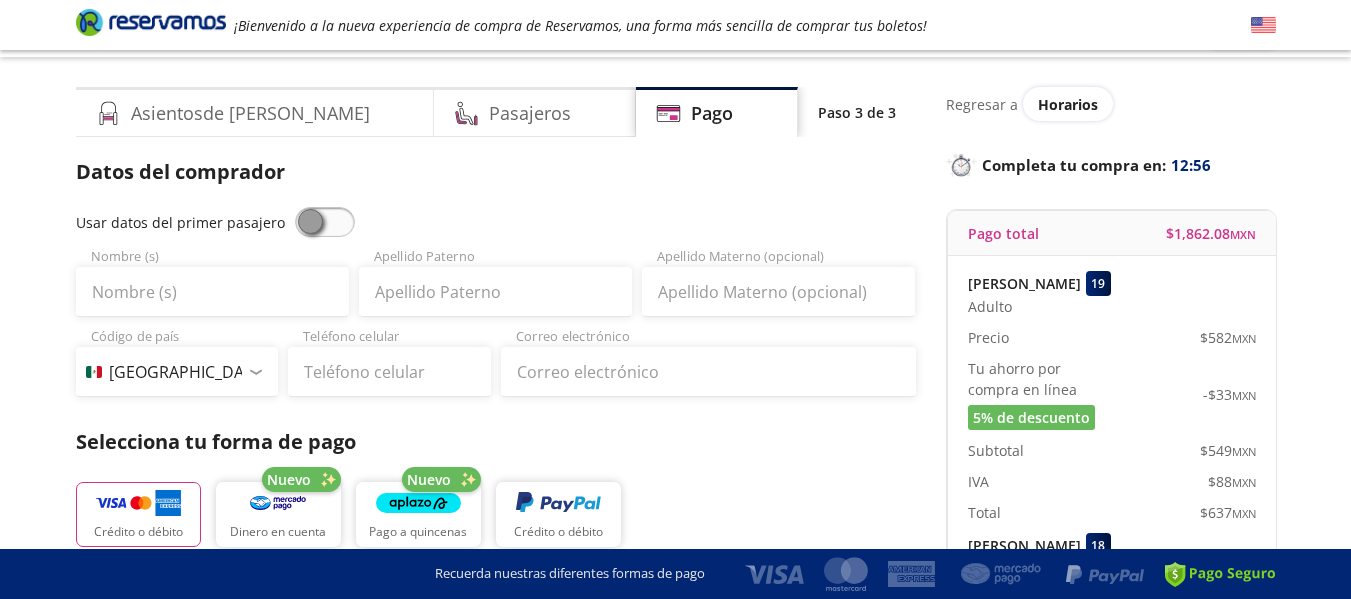 scroll, scrollTop: 0, scrollLeft: 0, axis: both 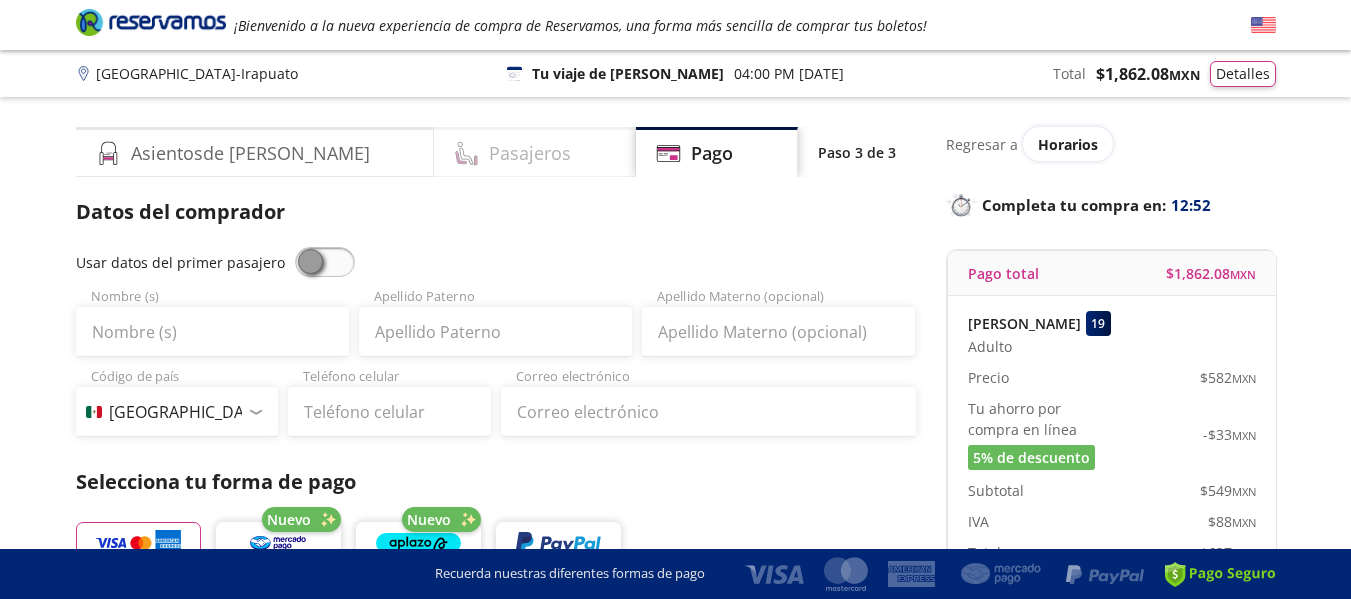 click on "Pasajeros" at bounding box center (530, 153) 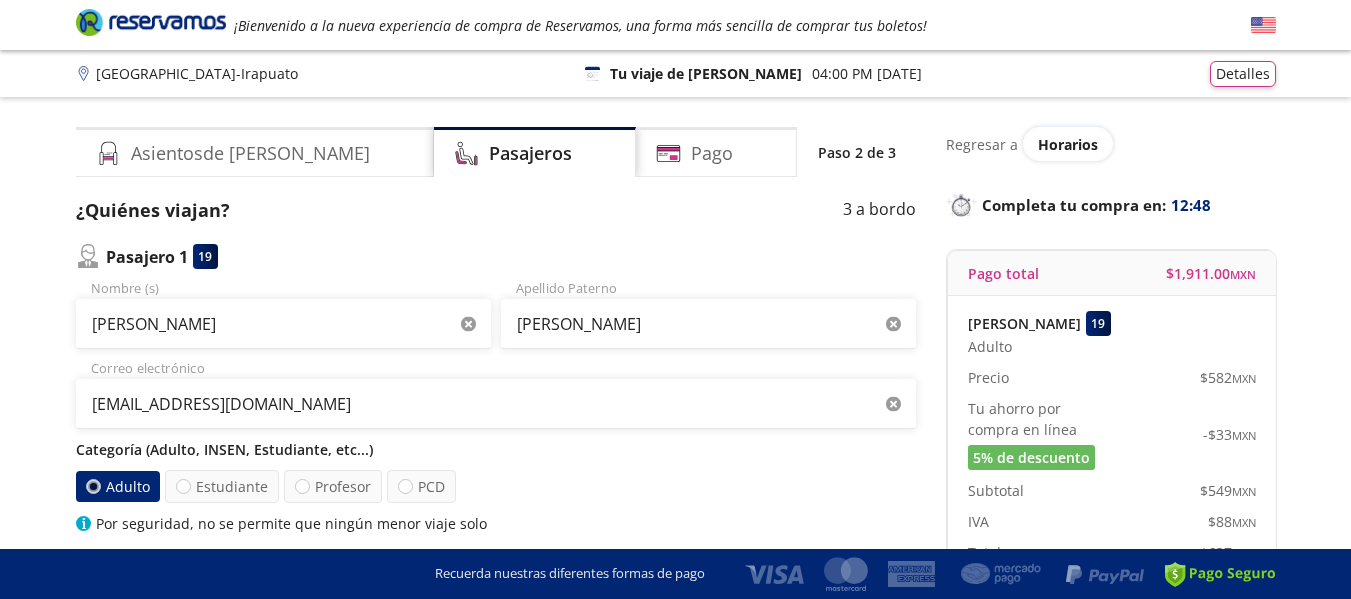select on "MX" 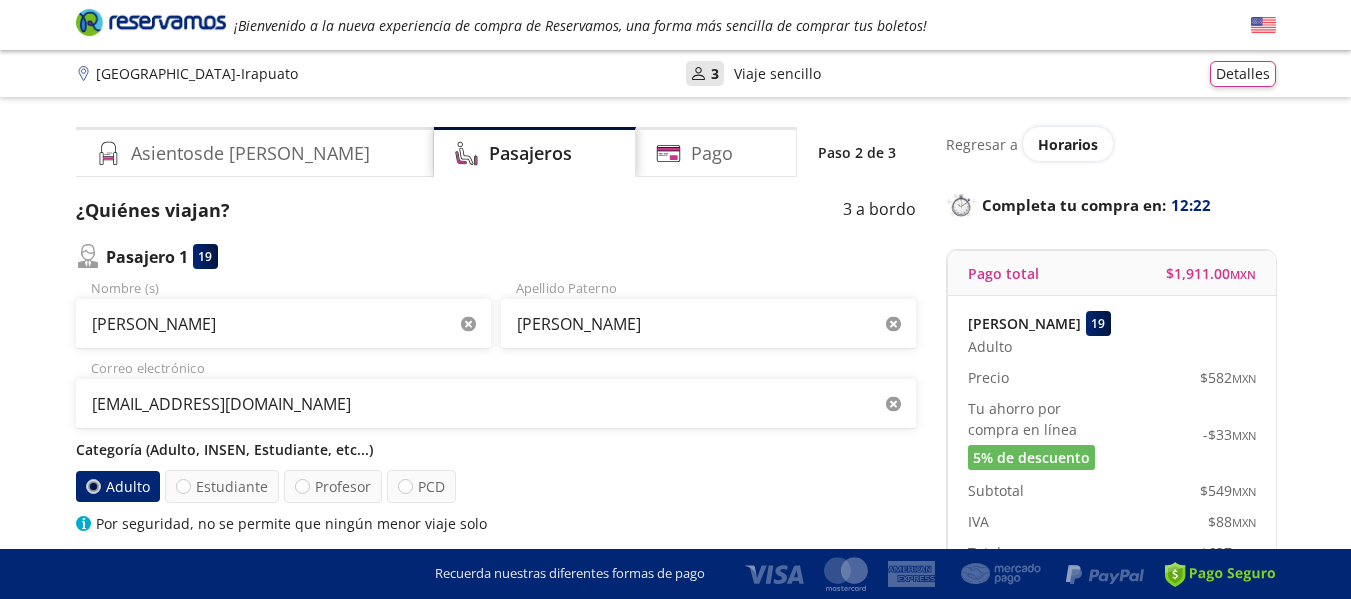 click on "Categoría (Adulto, INSEN, Estudiante, etc...)" at bounding box center [496, 449] 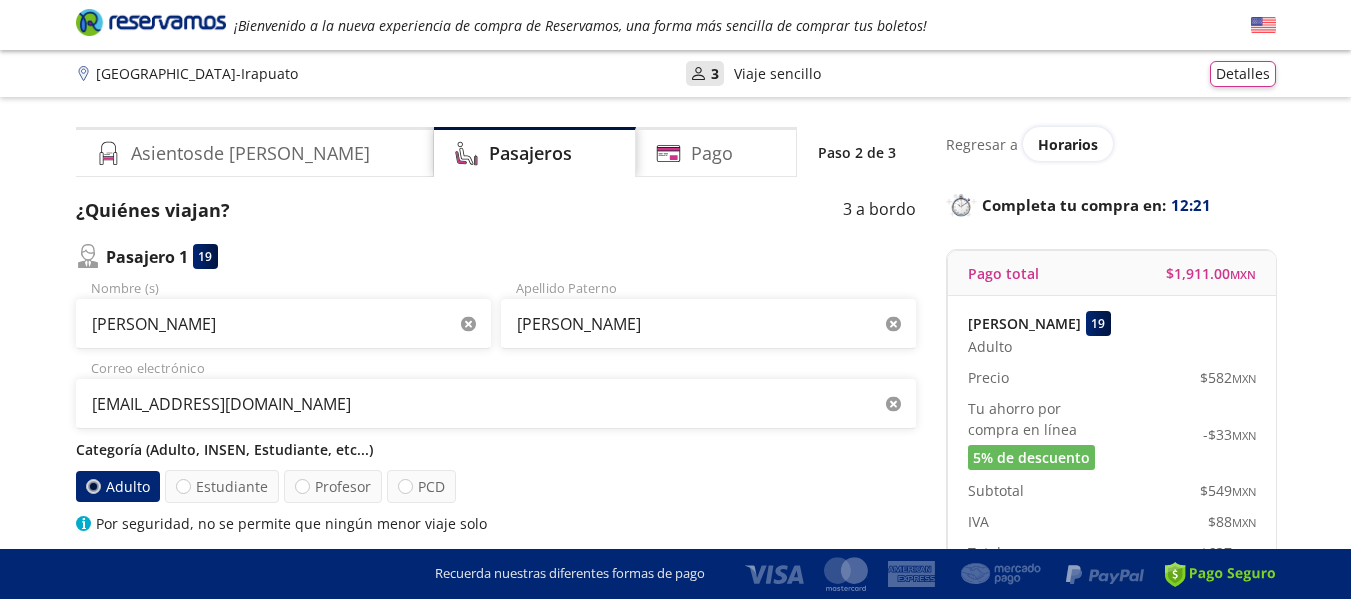 click on "Categoría (Adulto, INSEN, Estudiante, etc...)" at bounding box center (496, 449) 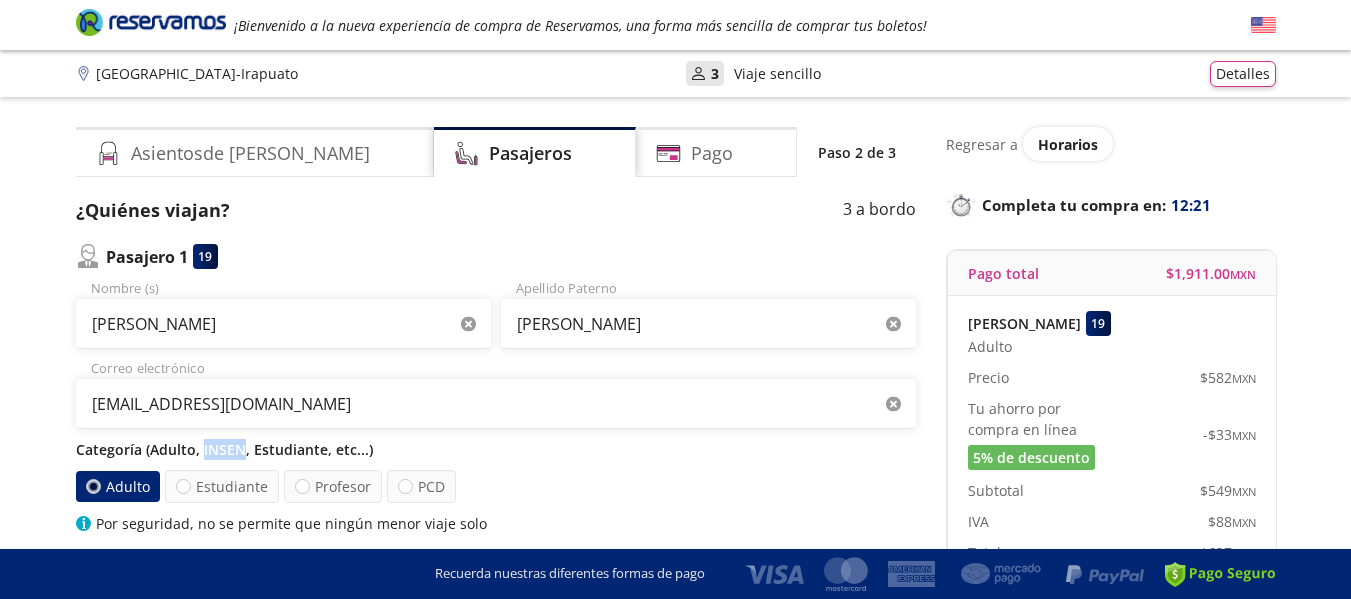 click on "Categoría (Adulto, INSEN, Estudiante, etc...)" at bounding box center [496, 449] 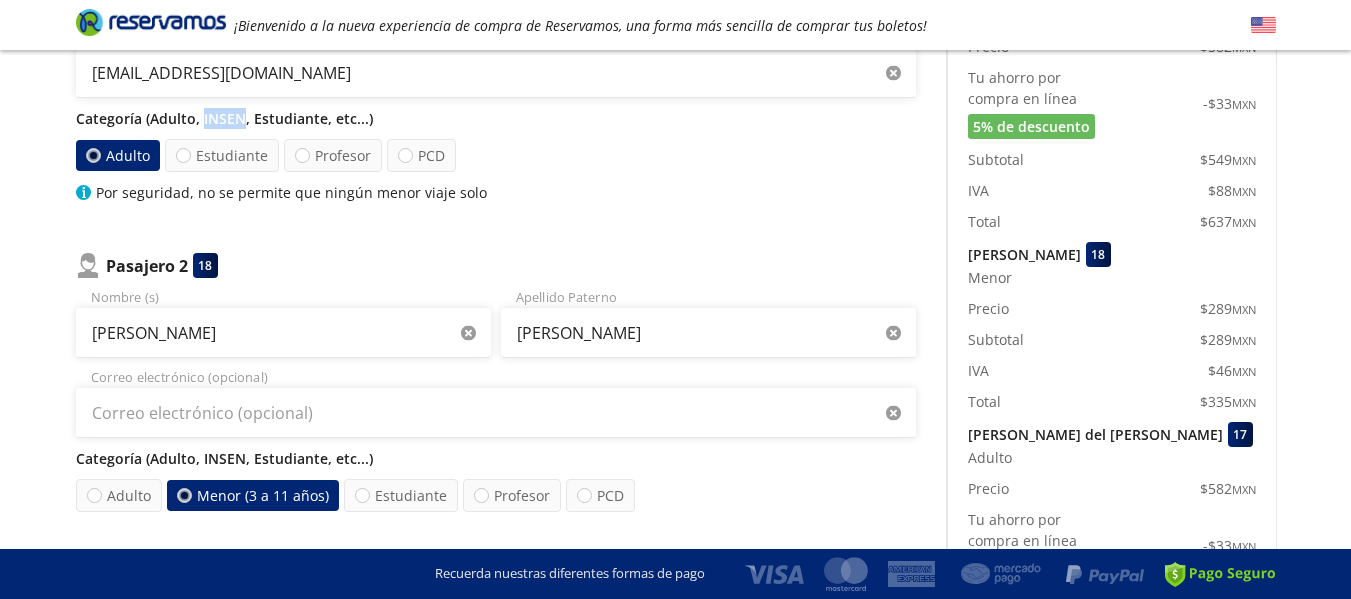 scroll, scrollTop: 897, scrollLeft: 0, axis: vertical 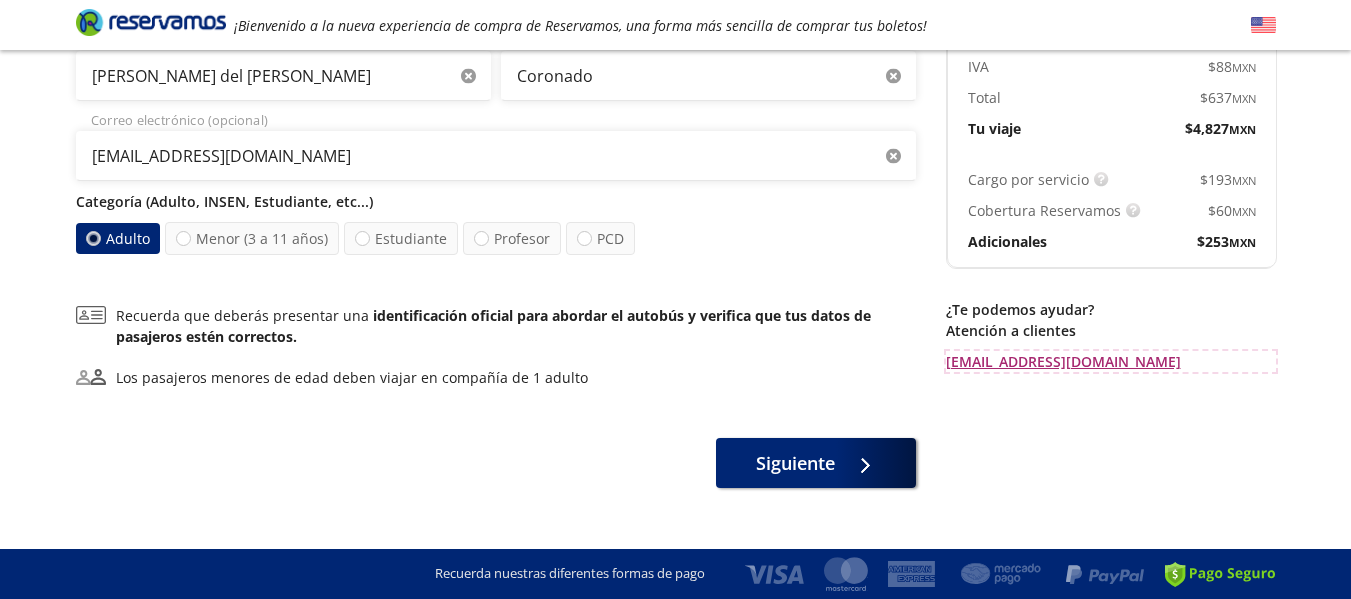 click on "[EMAIL_ADDRESS][DOMAIN_NAME]" at bounding box center [1111, 361] 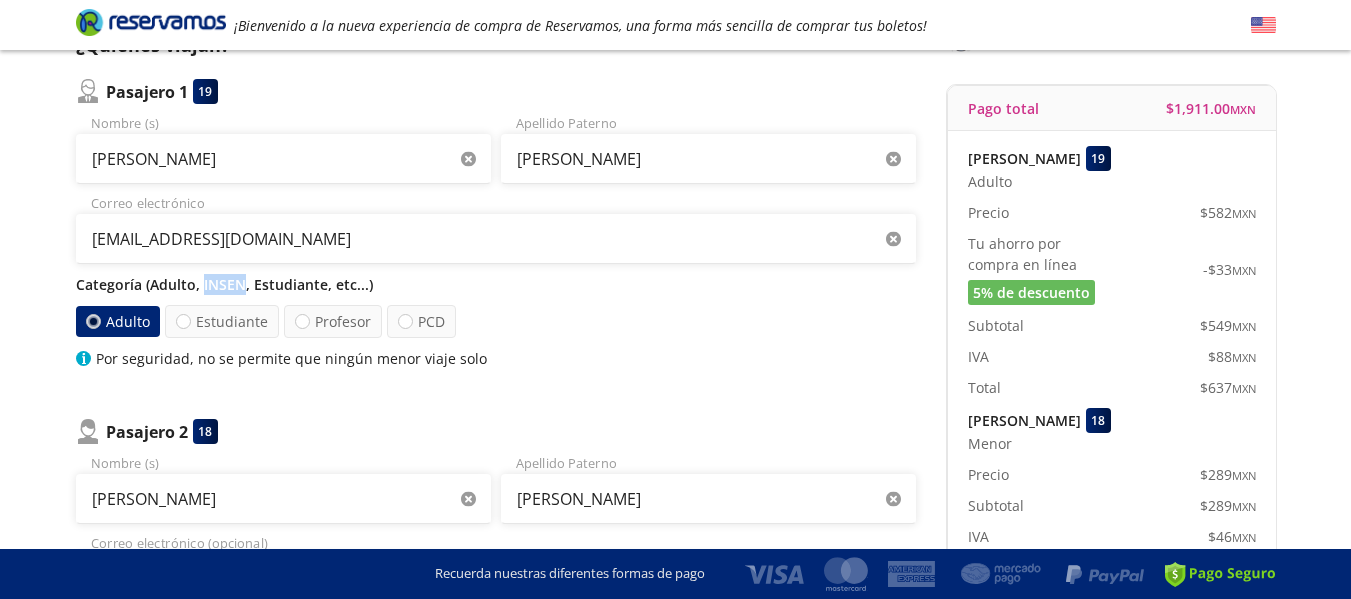 scroll, scrollTop: 0, scrollLeft: 0, axis: both 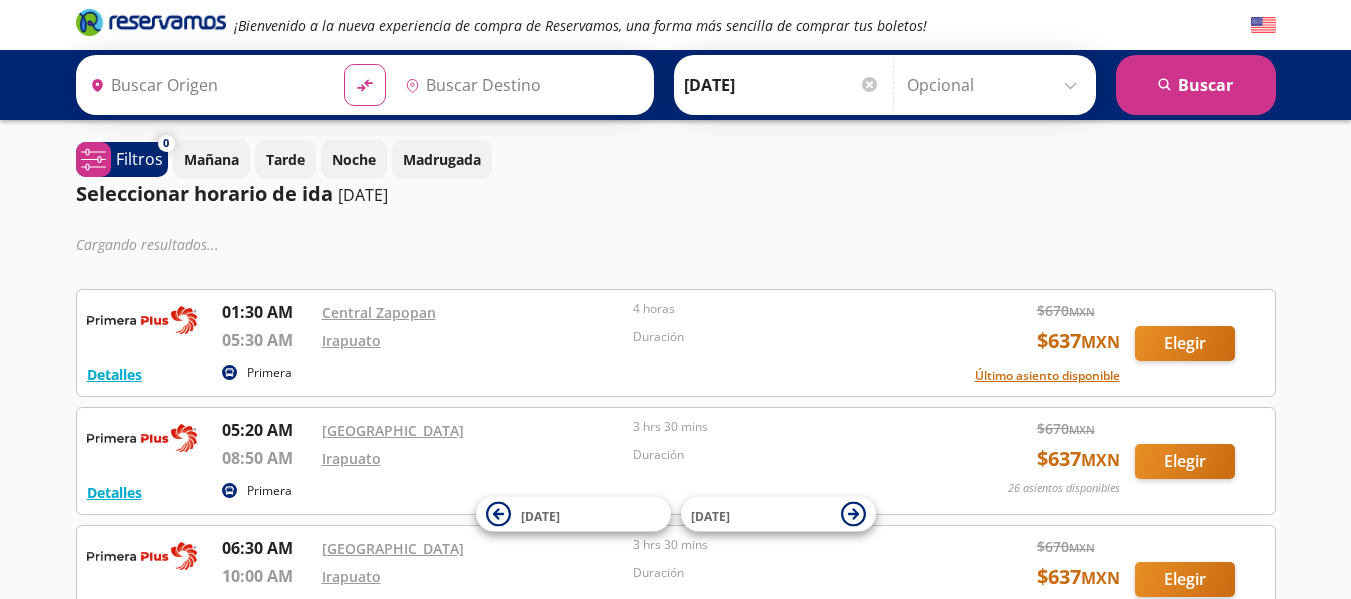 type on "[GEOGRAPHIC_DATA], [GEOGRAPHIC_DATA]" 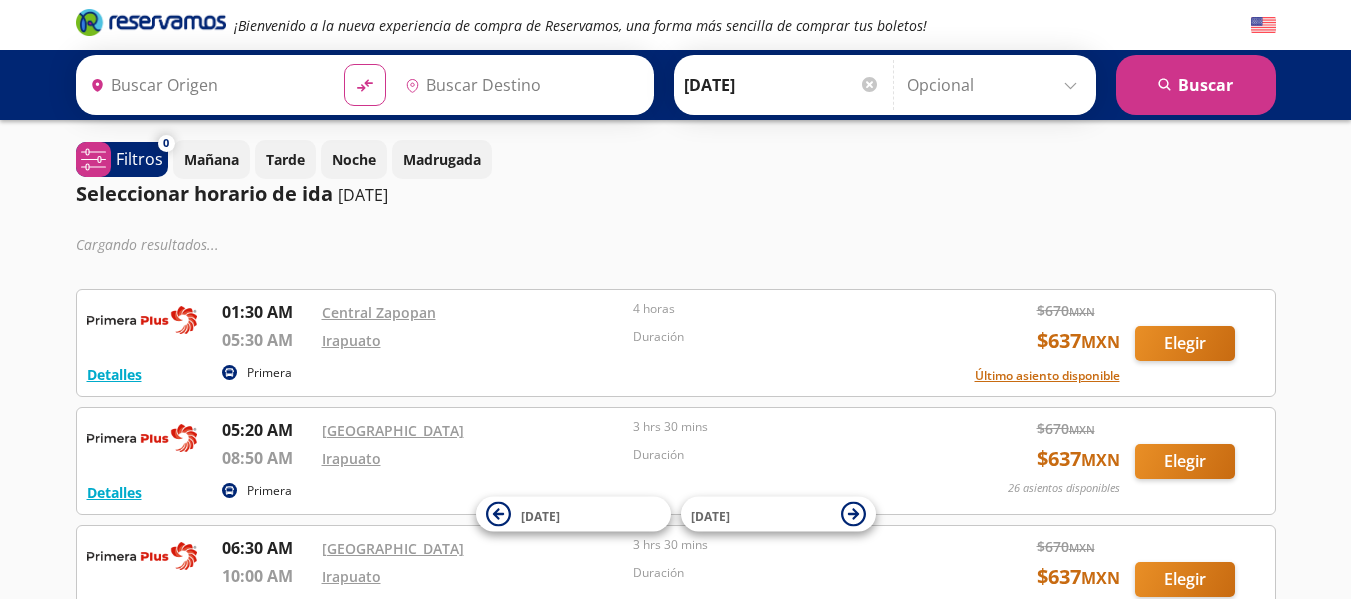 type on "[GEOGRAPHIC_DATA], [GEOGRAPHIC_DATA]" 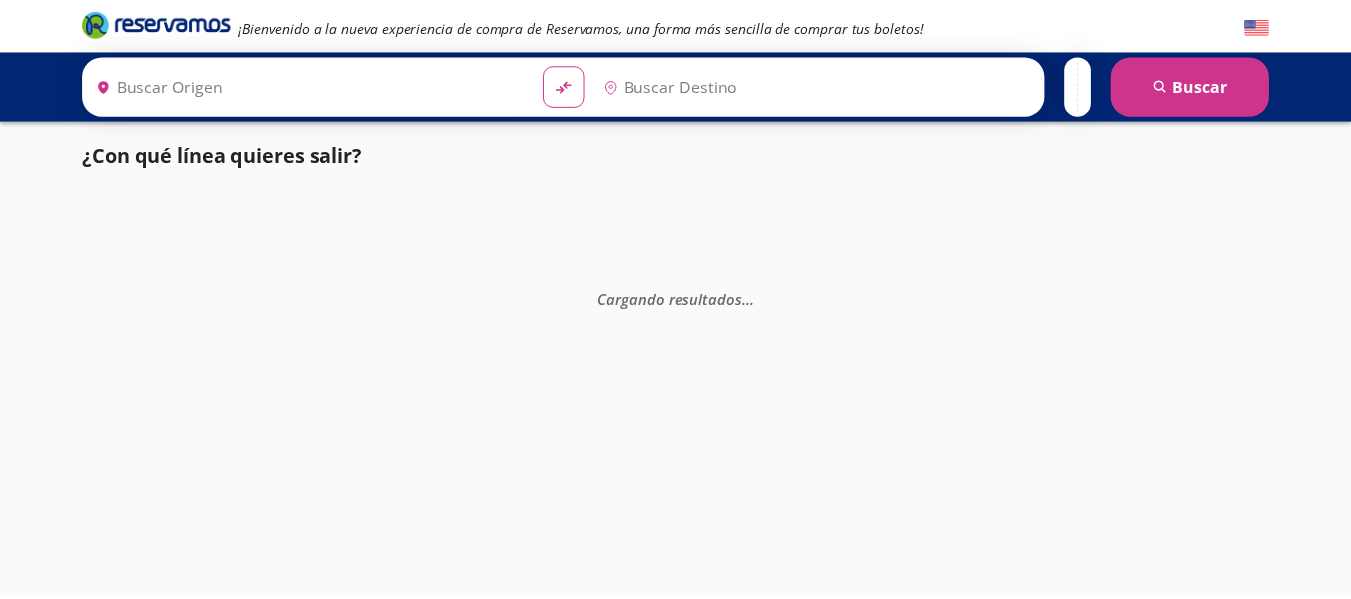 scroll, scrollTop: 0, scrollLeft: 0, axis: both 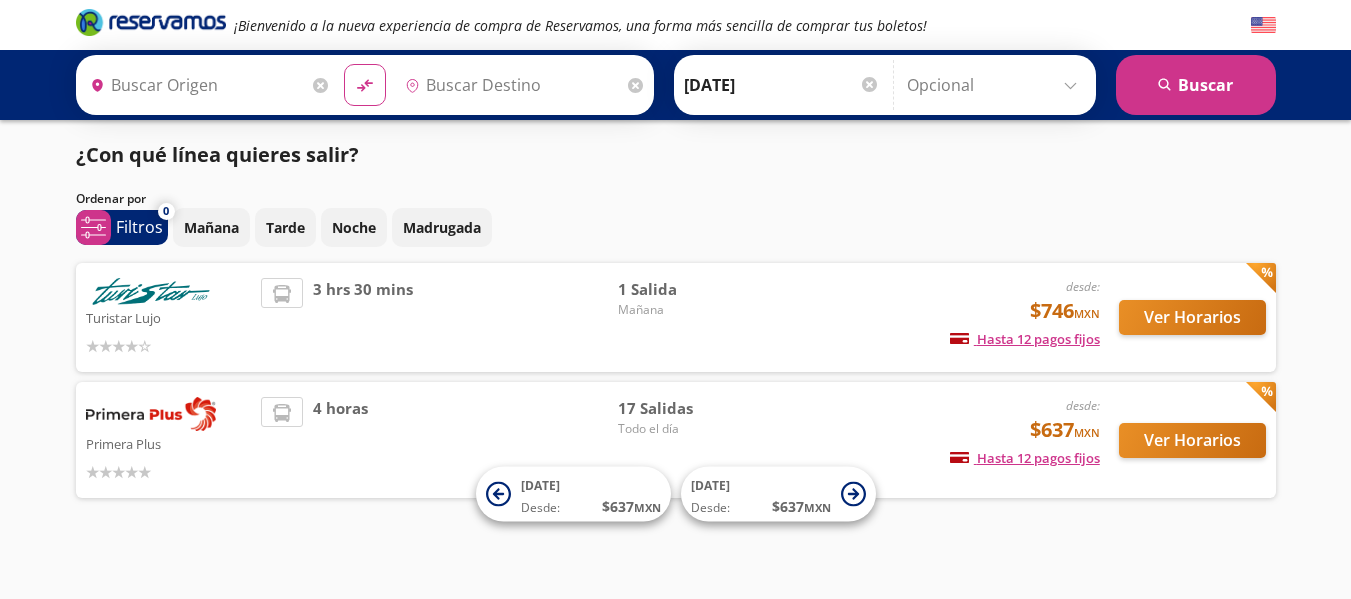 type on "[GEOGRAPHIC_DATA], [GEOGRAPHIC_DATA]" 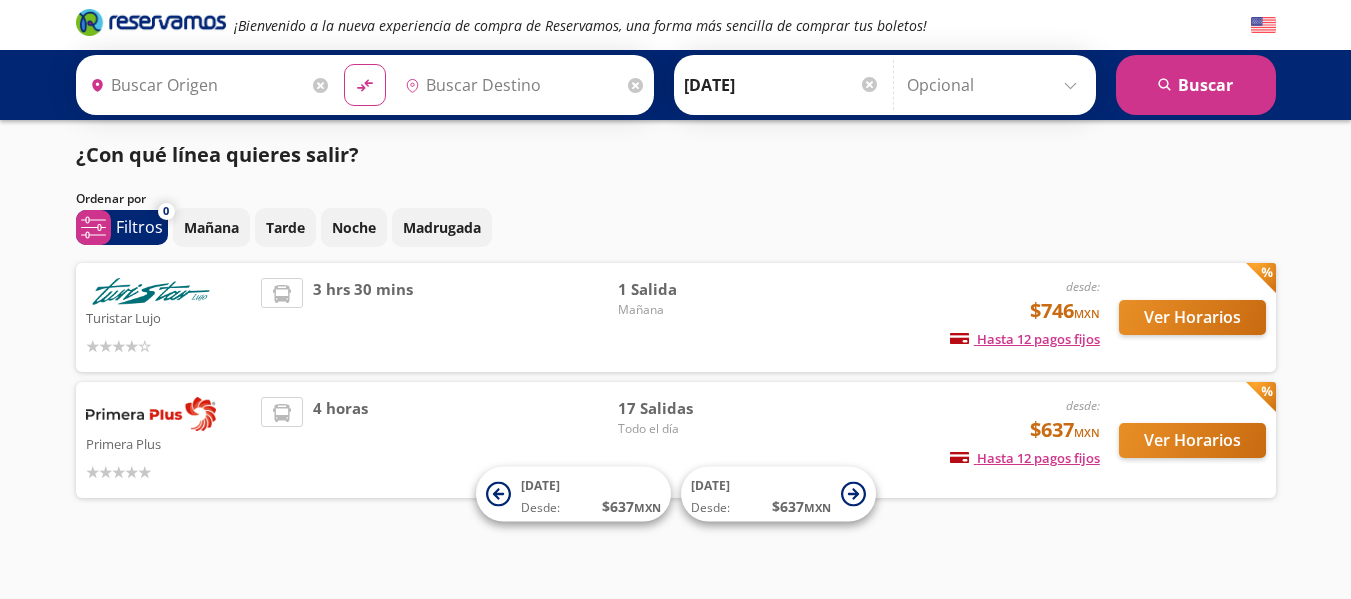 type on "[GEOGRAPHIC_DATA], [GEOGRAPHIC_DATA]" 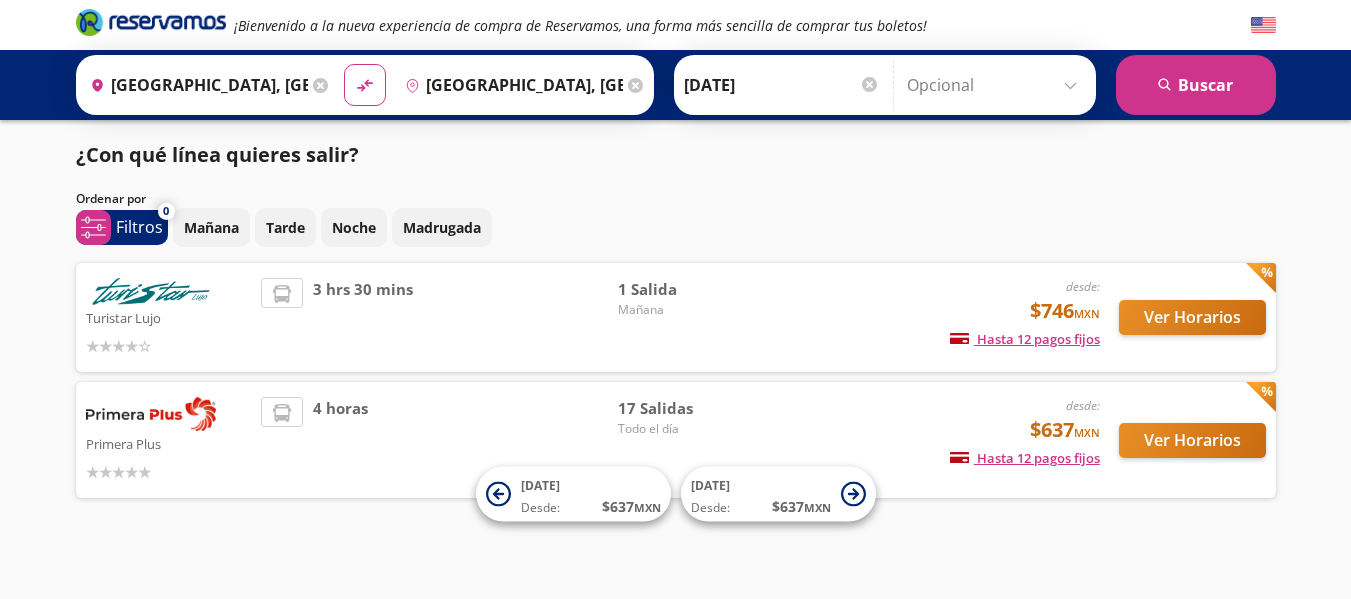 scroll, scrollTop: 0, scrollLeft: 0, axis: both 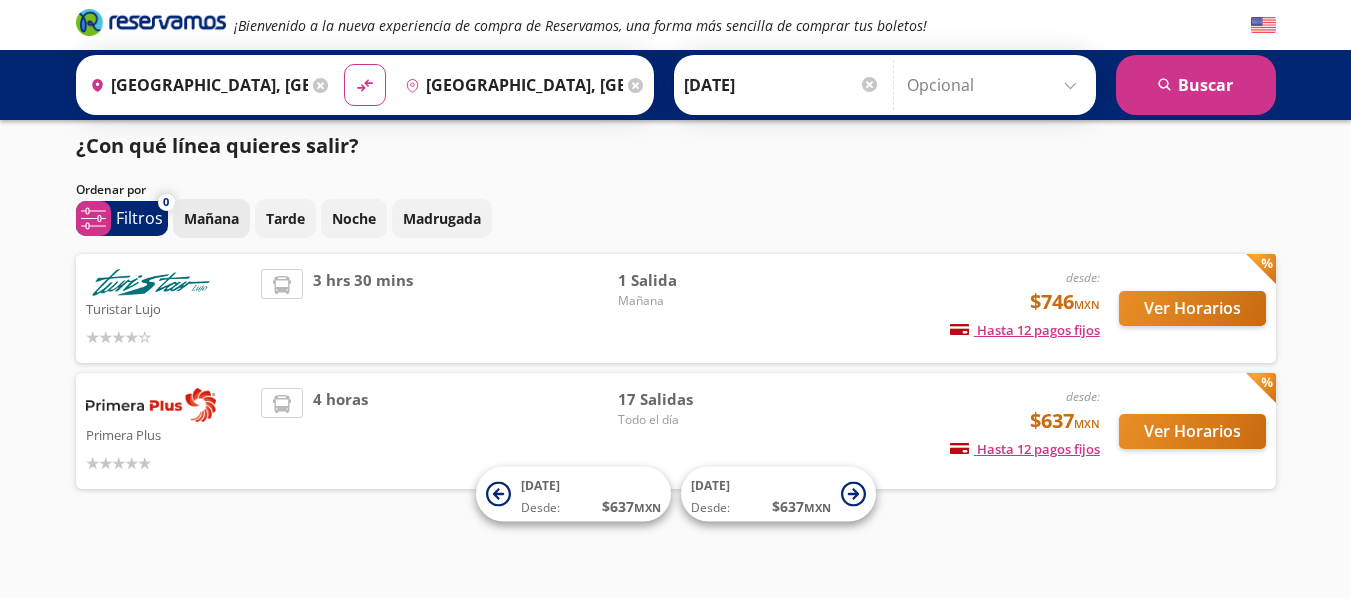click on "Mañana" at bounding box center (211, 218) 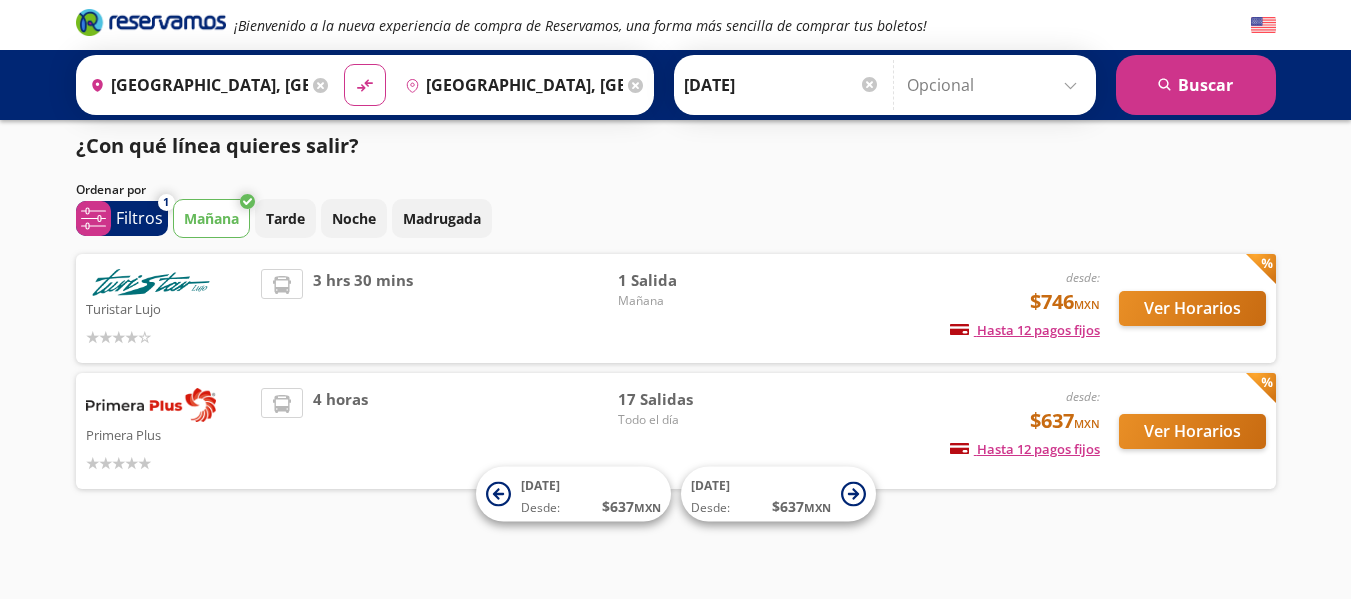 click on "Mañana" at bounding box center (211, 218) 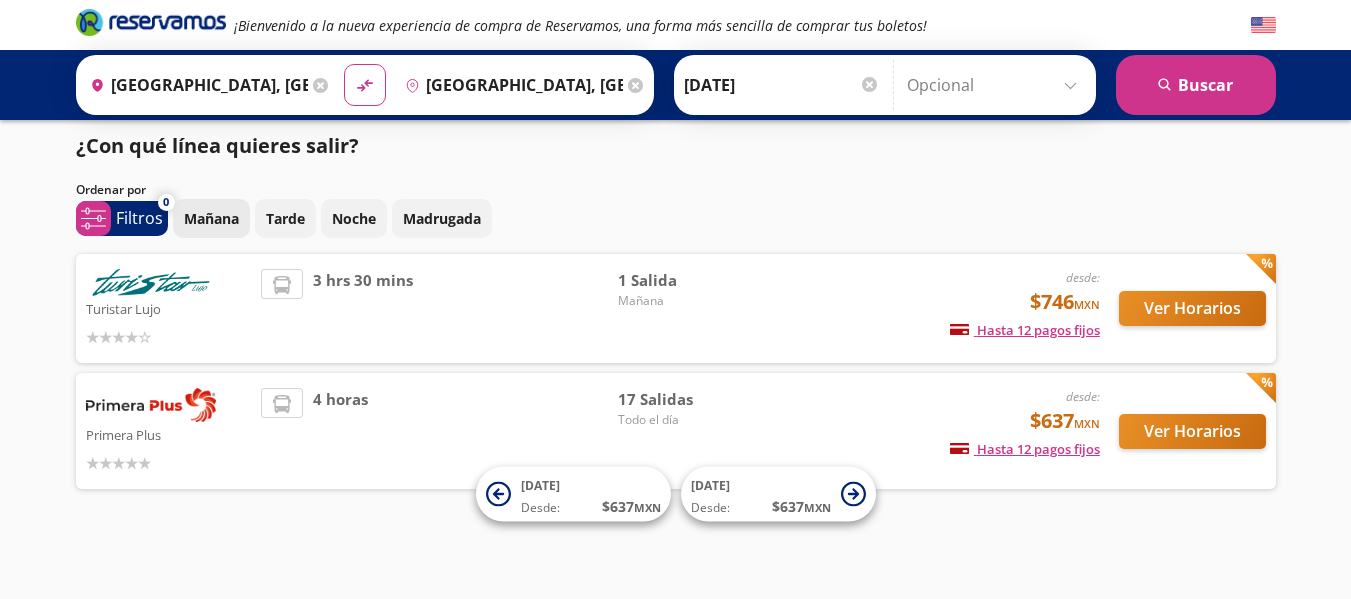 click on "Mañana" at bounding box center [211, 218] 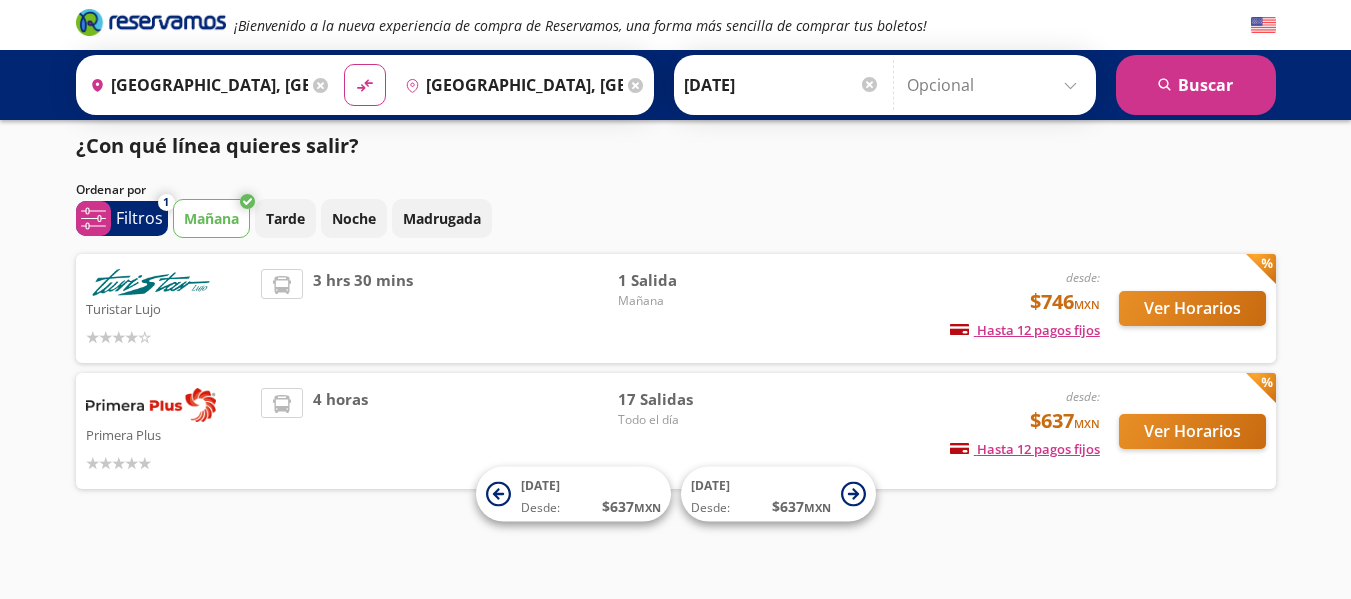 click on "Mañana" at bounding box center [211, 218] 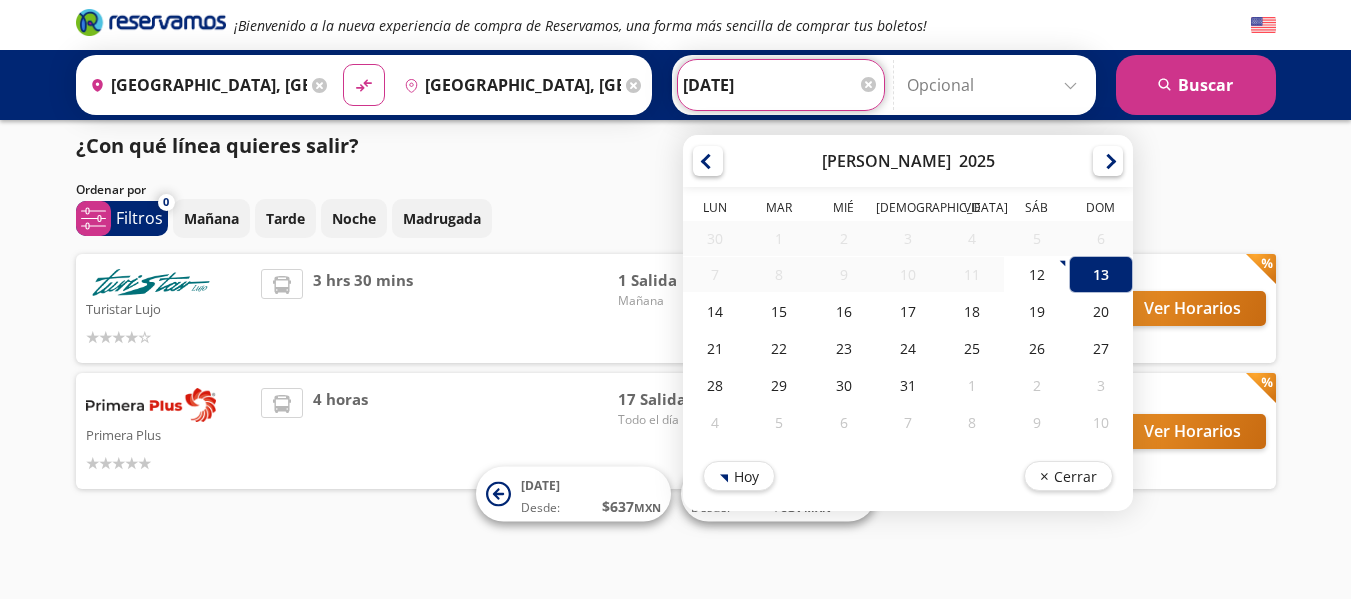 click on "[DATE]" at bounding box center (781, 85) 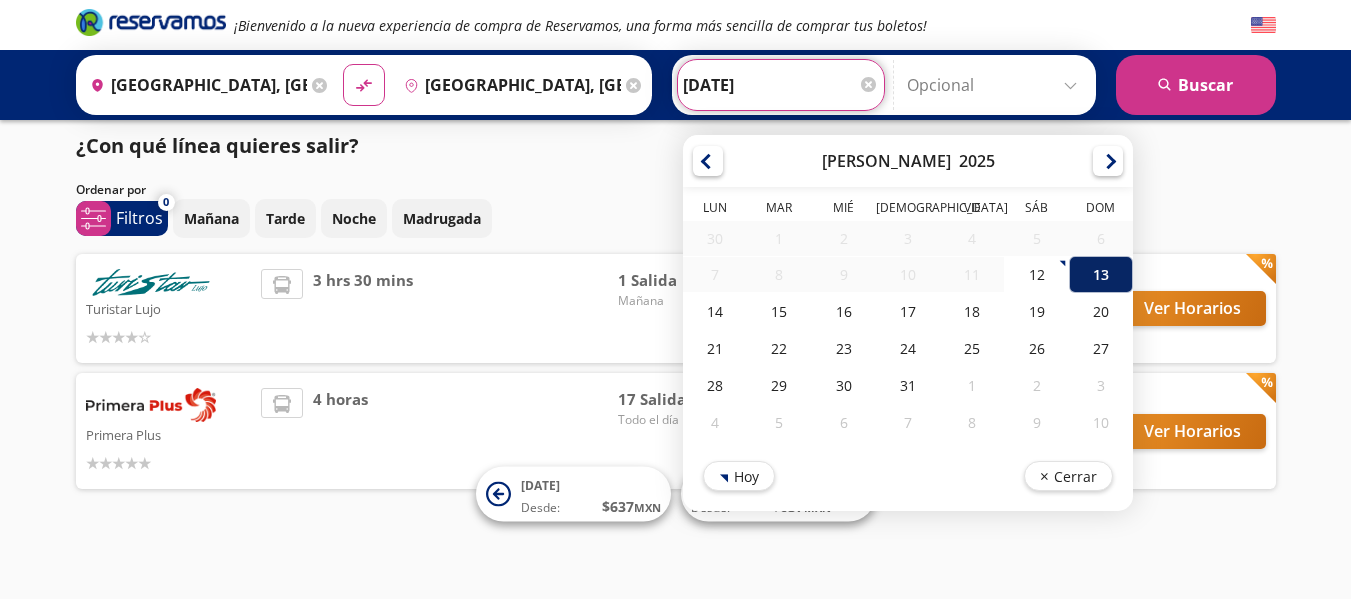 click on "13" at bounding box center (1100, 274) 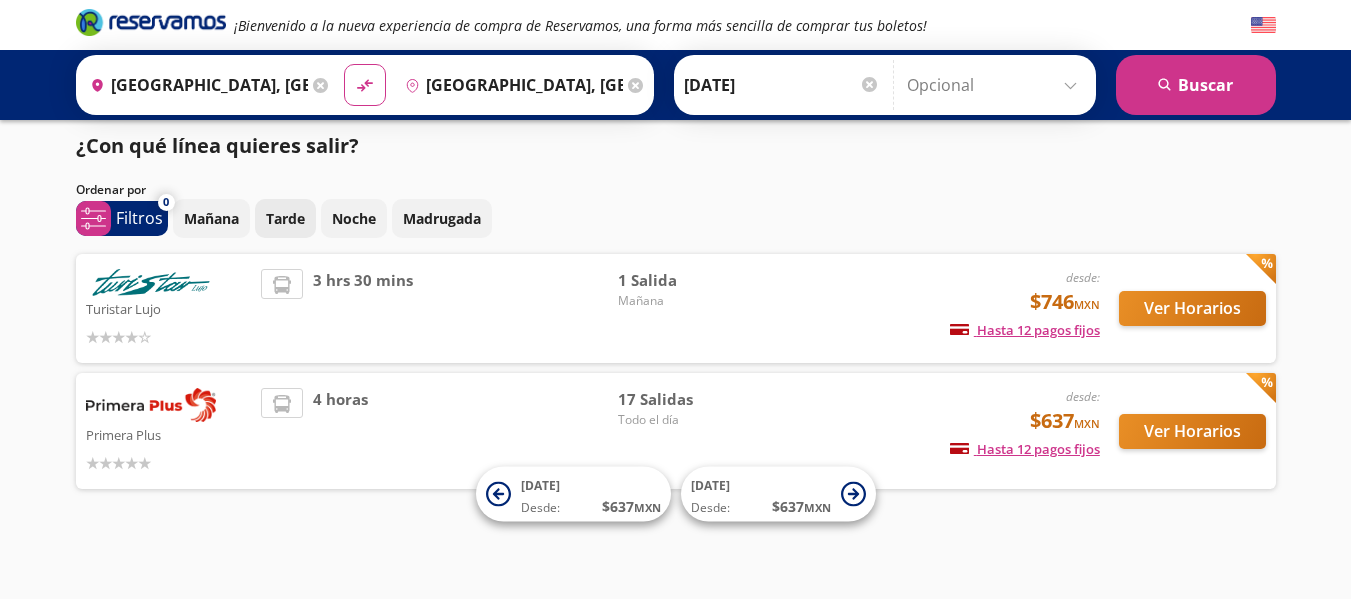 click on "Tarde" at bounding box center (285, 218) 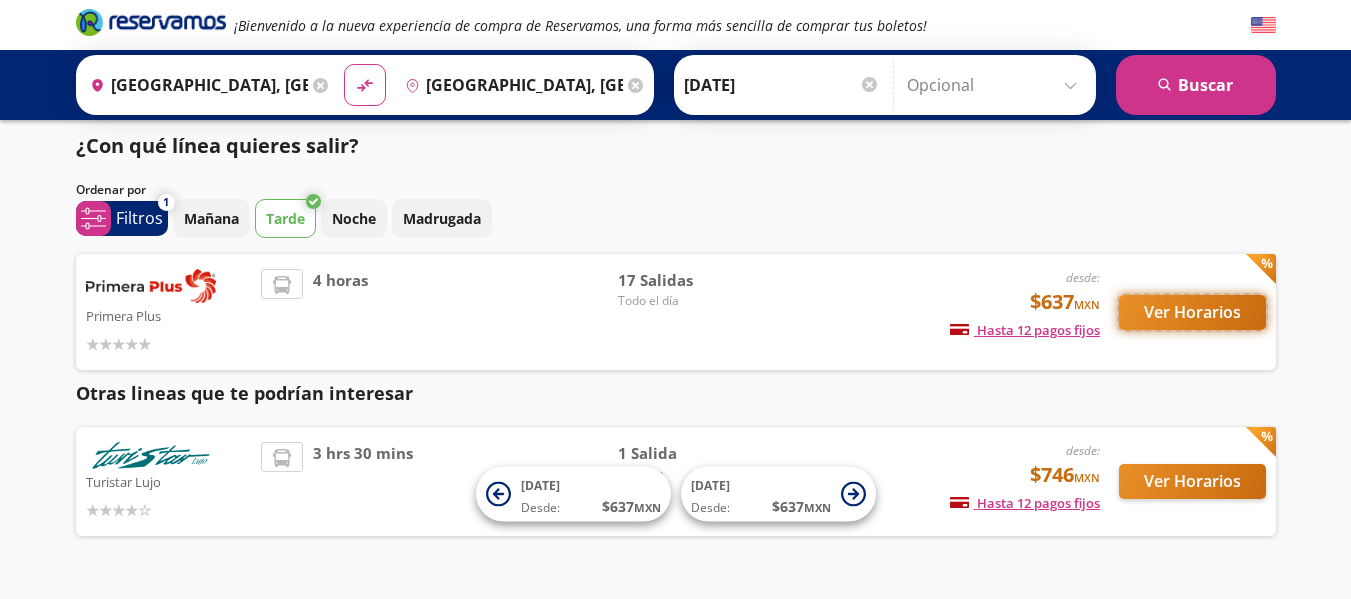 click on "Ver Horarios" at bounding box center [1192, 312] 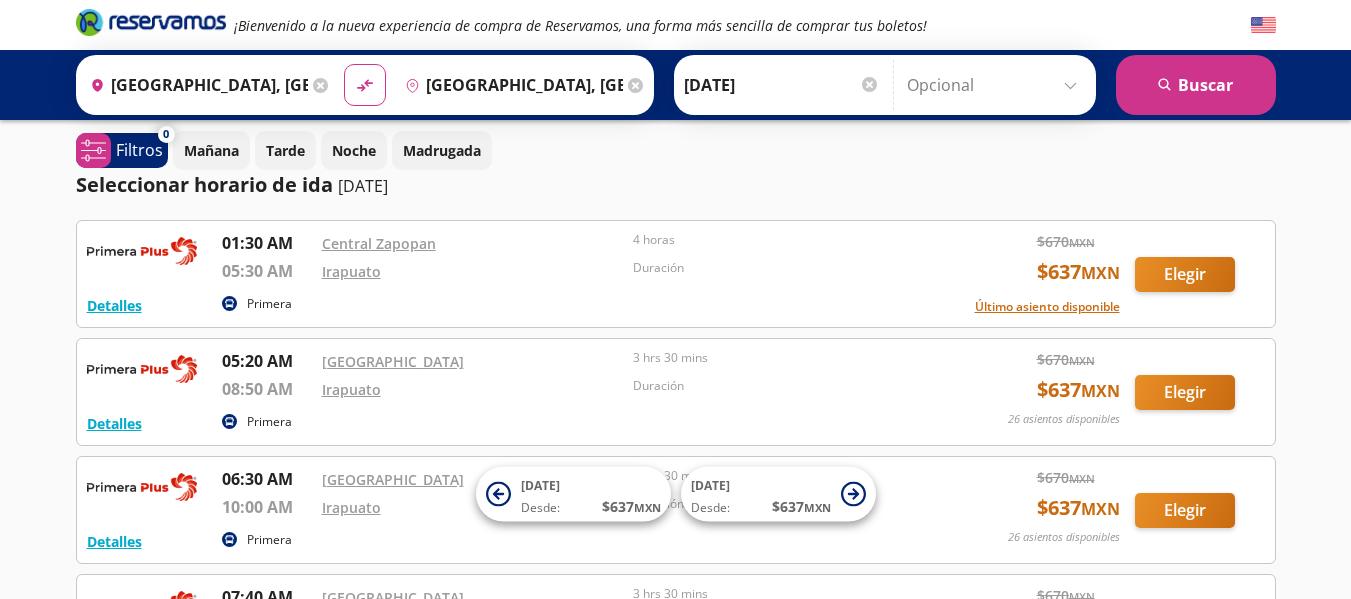 scroll, scrollTop: 0, scrollLeft: 0, axis: both 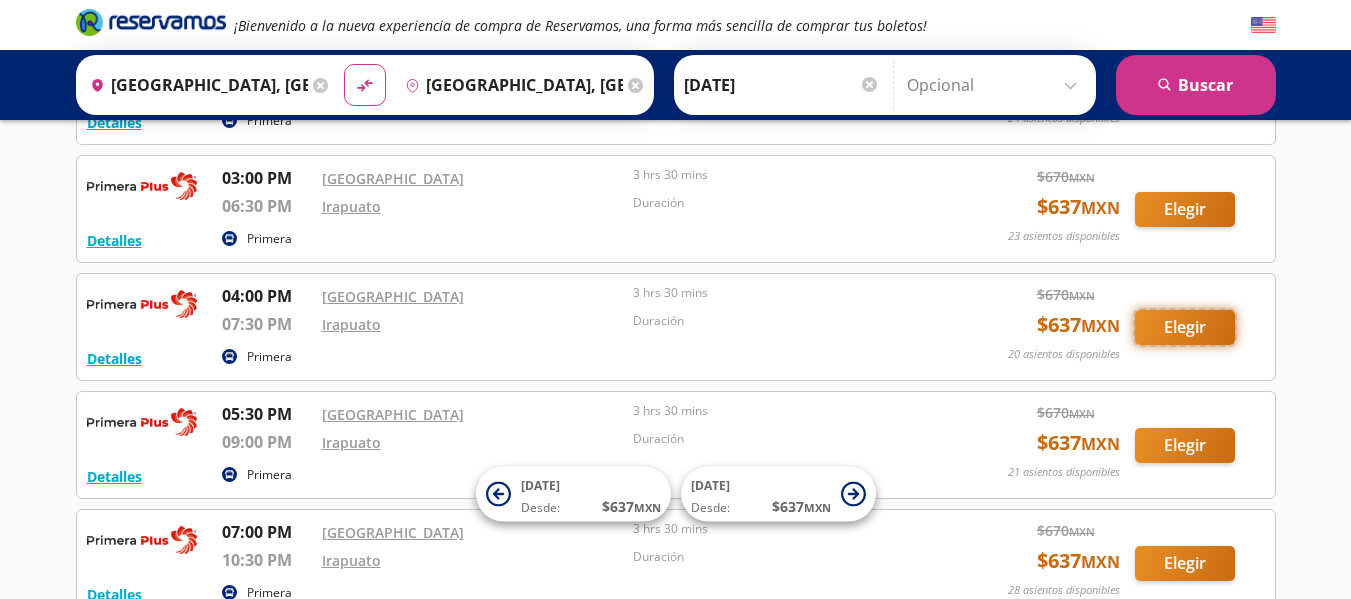 click on "Elegir" at bounding box center [1185, 327] 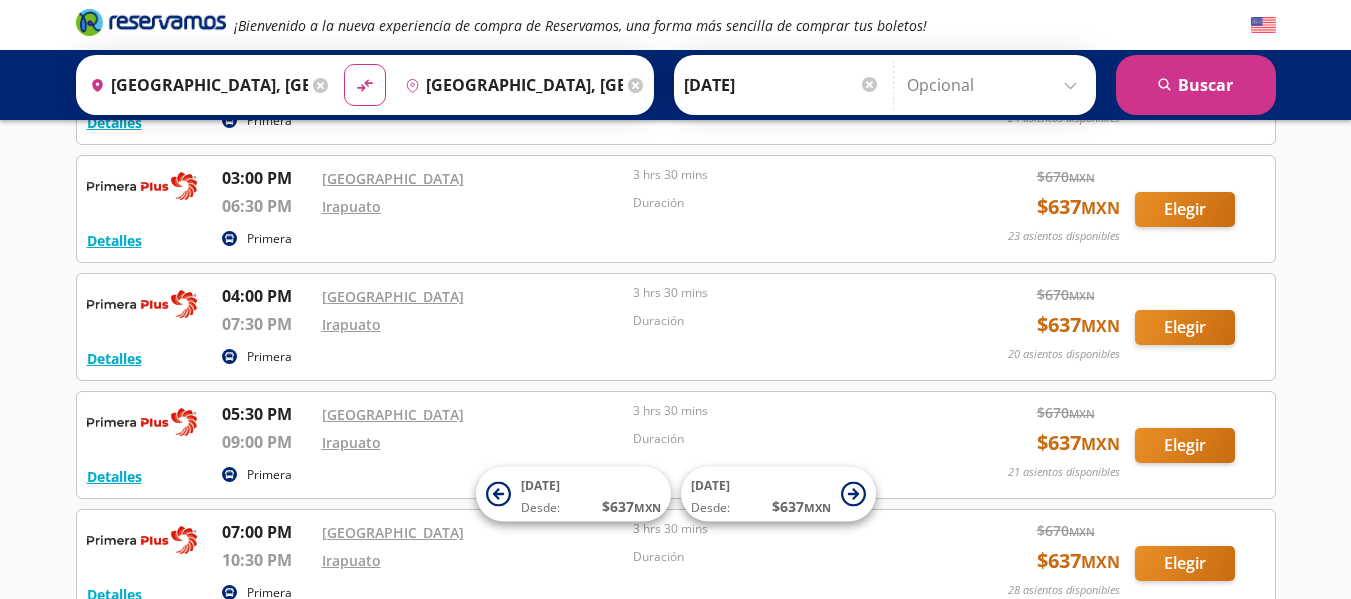 scroll, scrollTop: 0, scrollLeft: 0, axis: both 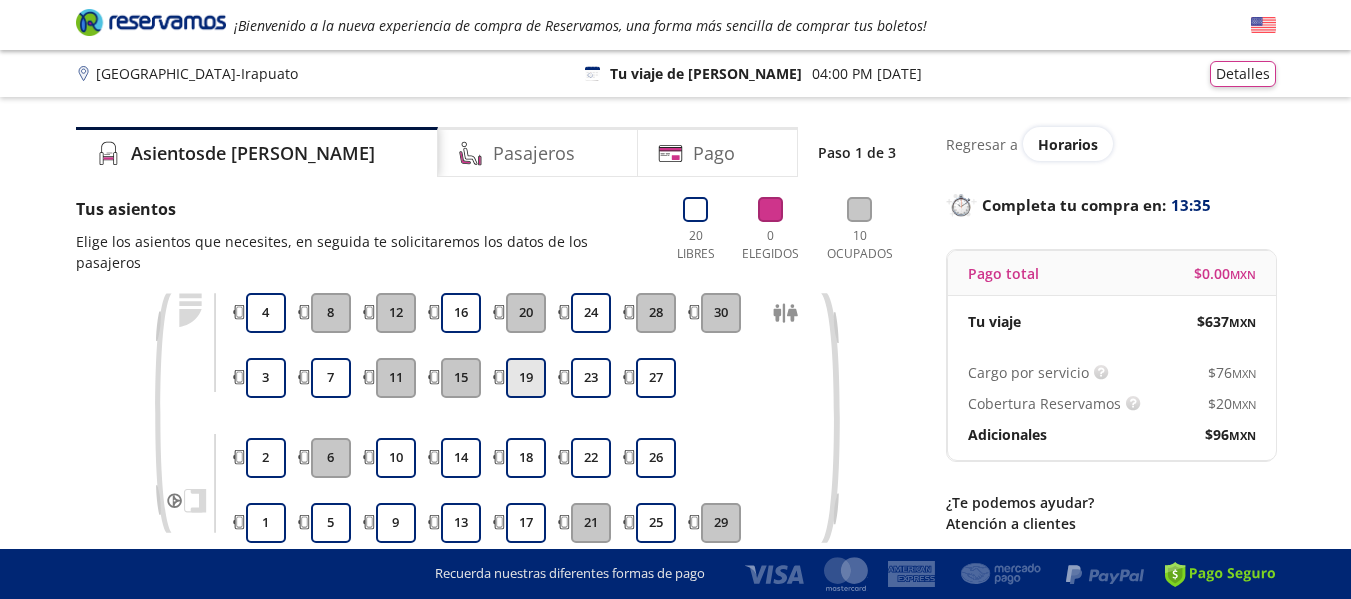 click on "19" at bounding box center (526, 378) 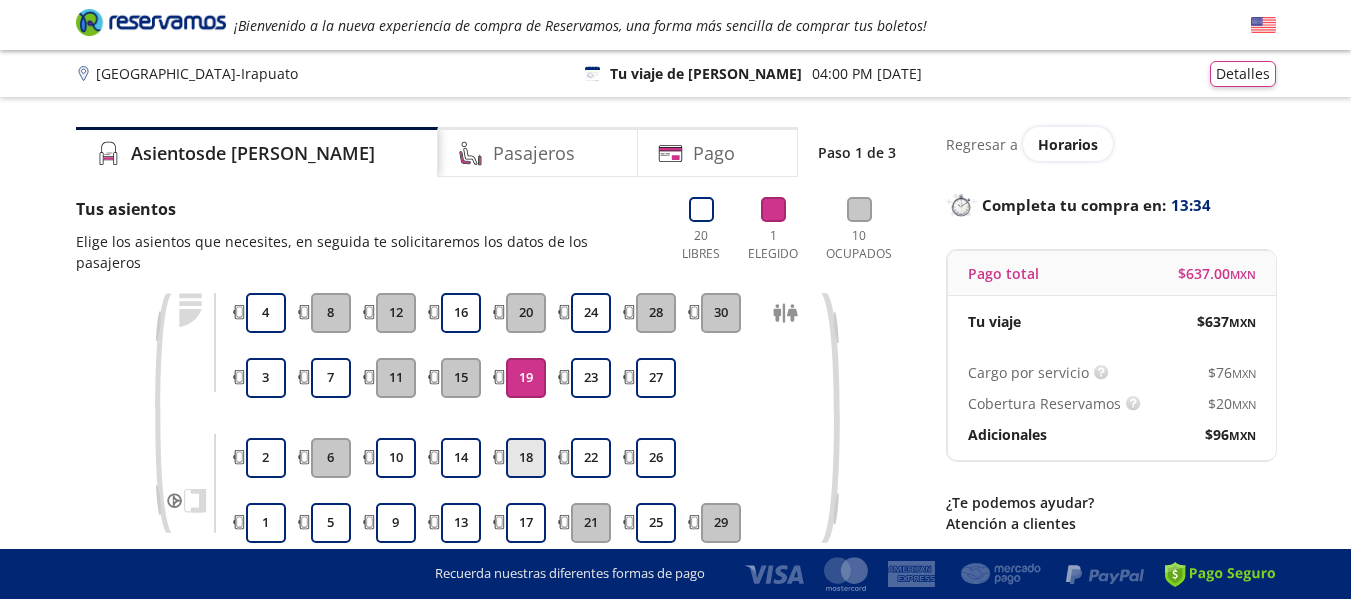 click on "18" at bounding box center [526, 458] 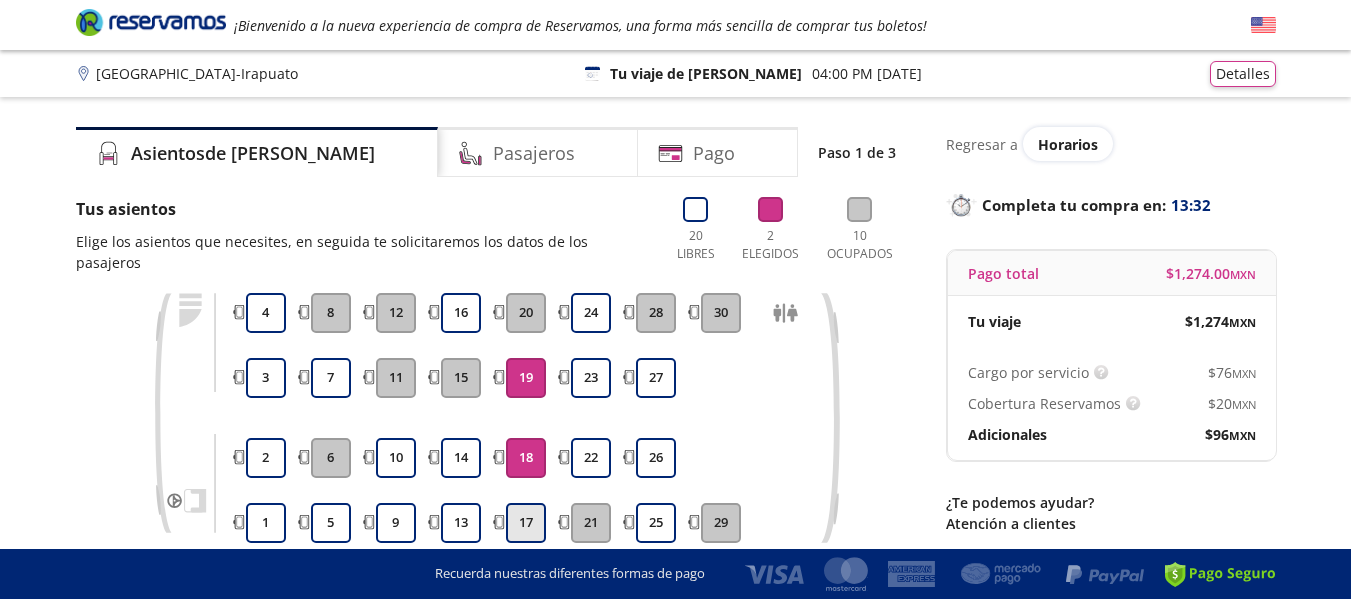click on "17" at bounding box center [526, 523] 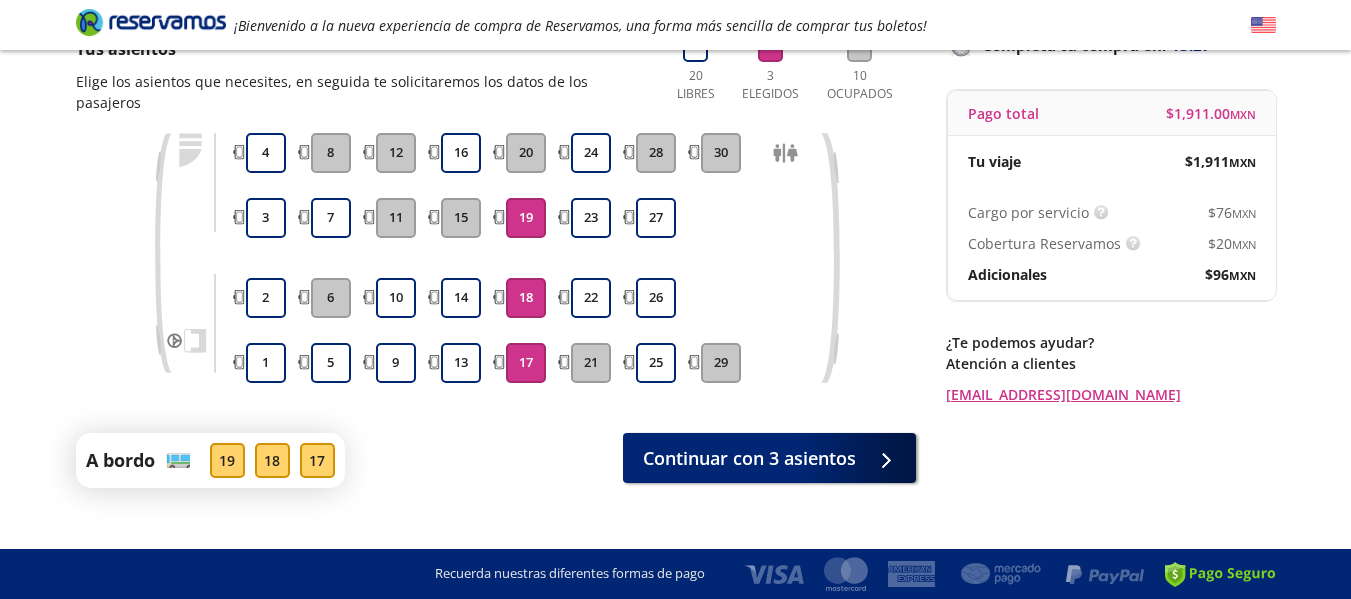 scroll, scrollTop: 168, scrollLeft: 0, axis: vertical 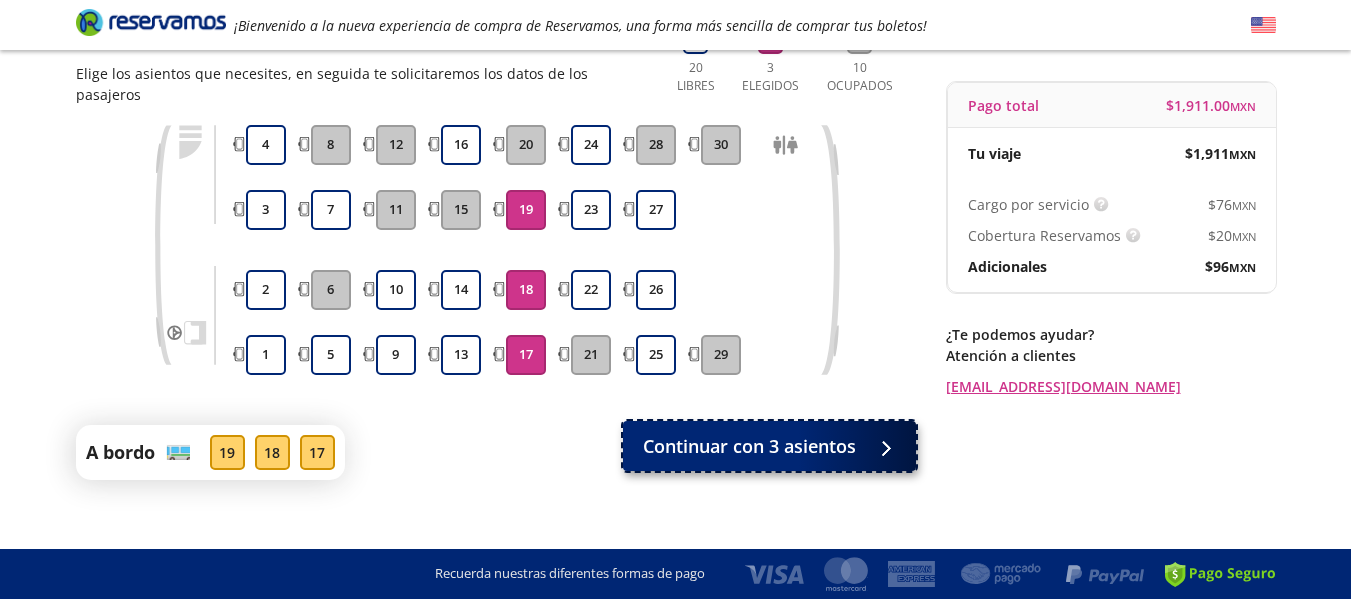 click at bounding box center [881, 446] 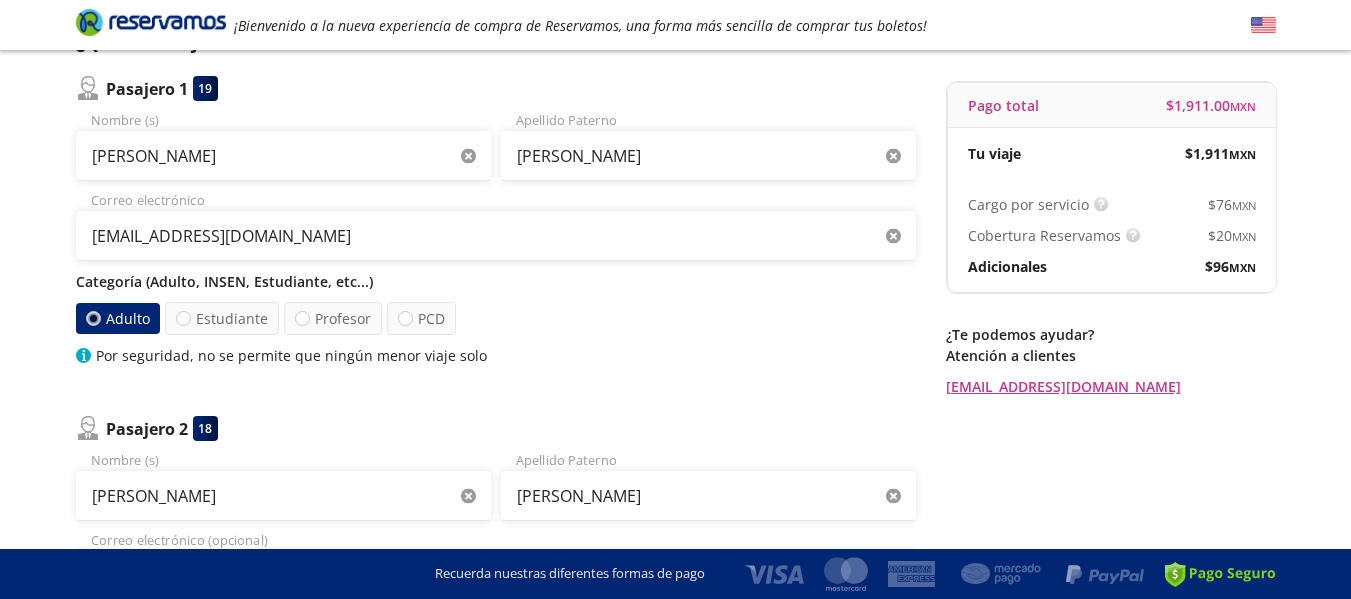 scroll, scrollTop: 0, scrollLeft: 0, axis: both 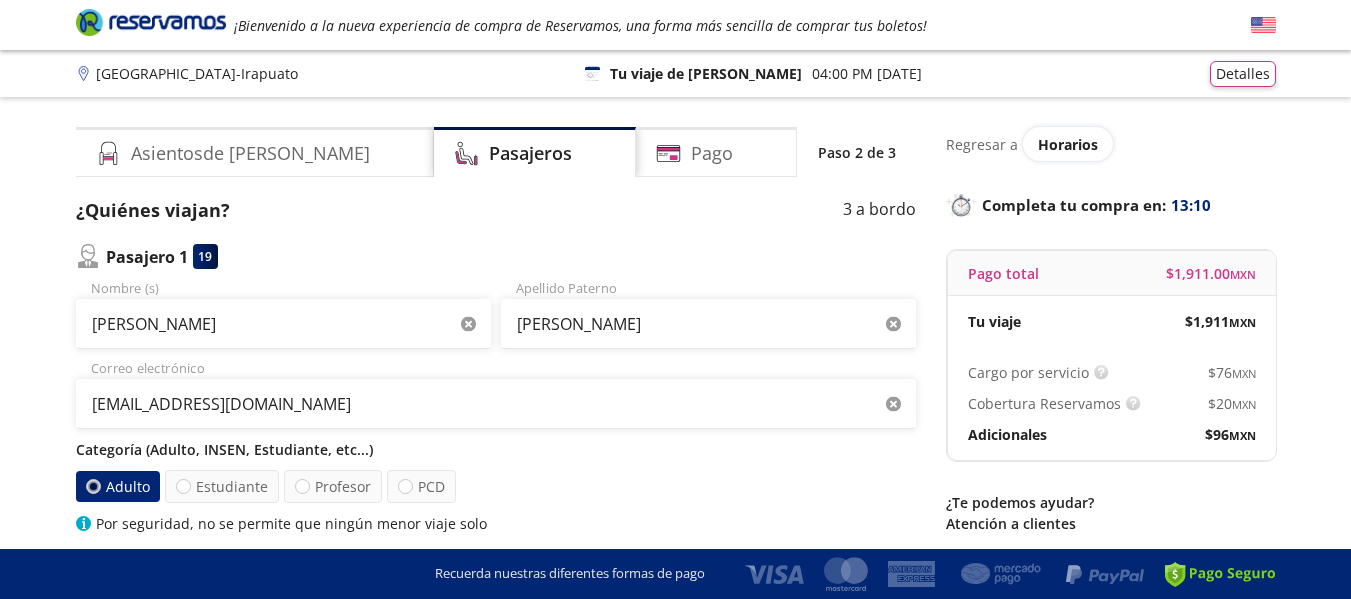 click on "Categoría (Adulto, INSEN, Estudiante, etc...)" at bounding box center (496, 449) 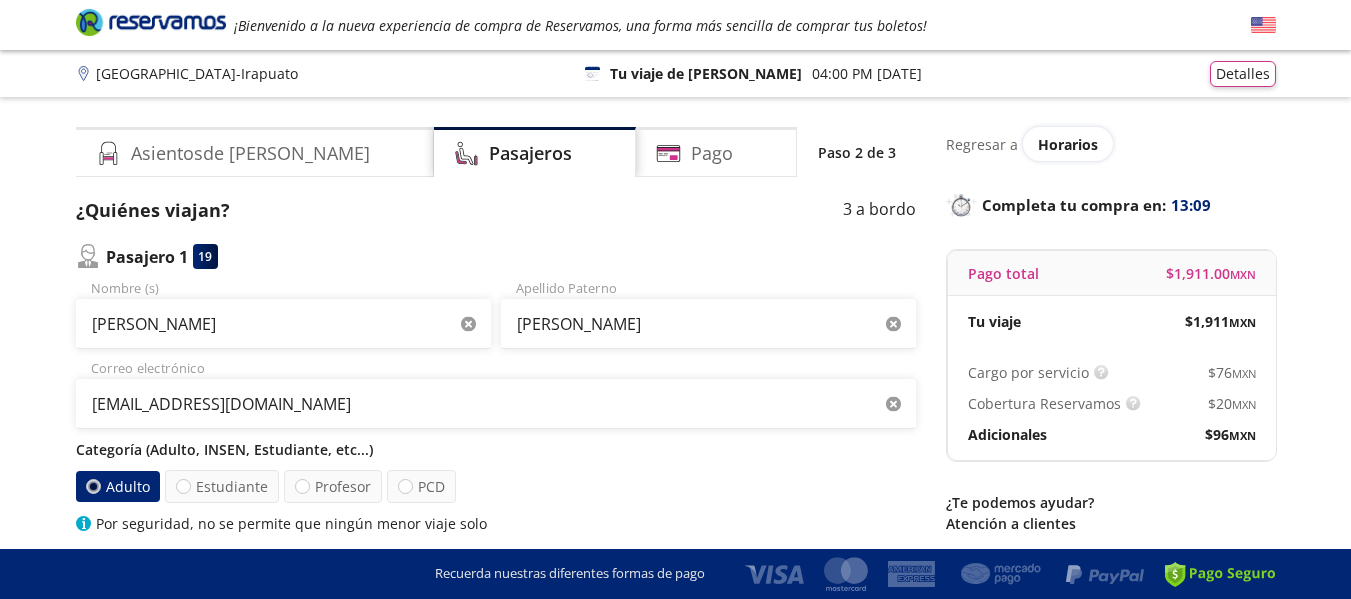 click on "Categoría (Adulto, INSEN, Estudiante, etc...)" at bounding box center [496, 449] 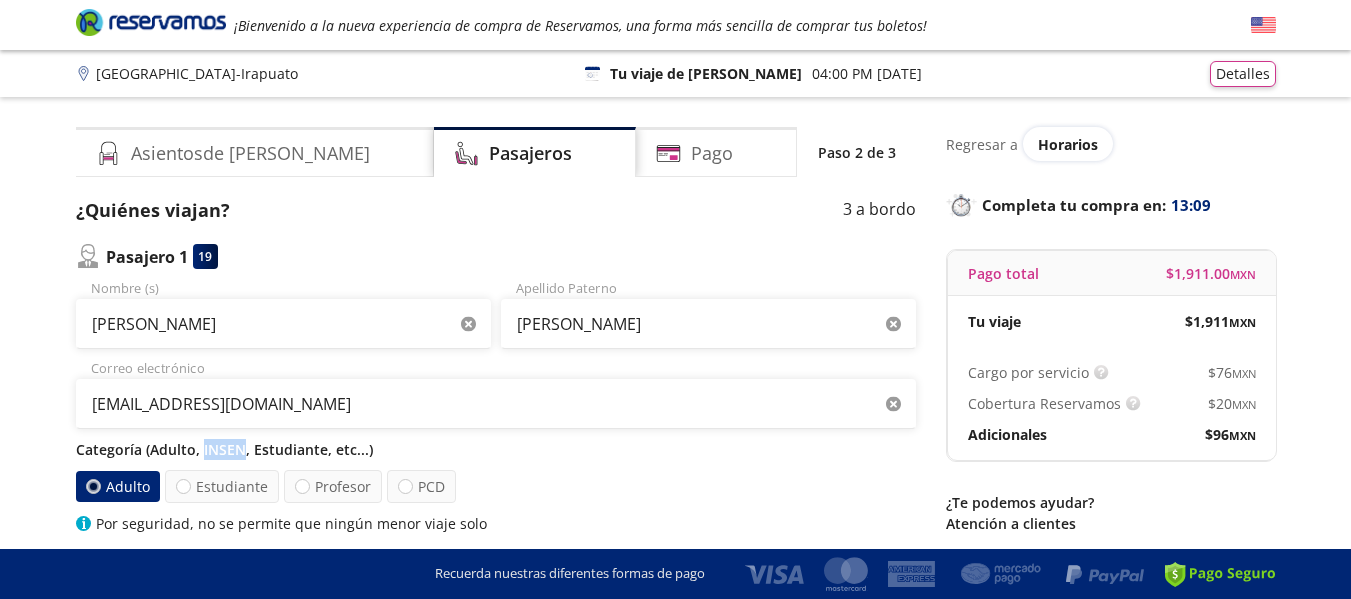 click on "Categoría (Adulto, INSEN, Estudiante, etc...)" at bounding box center (496, 449) 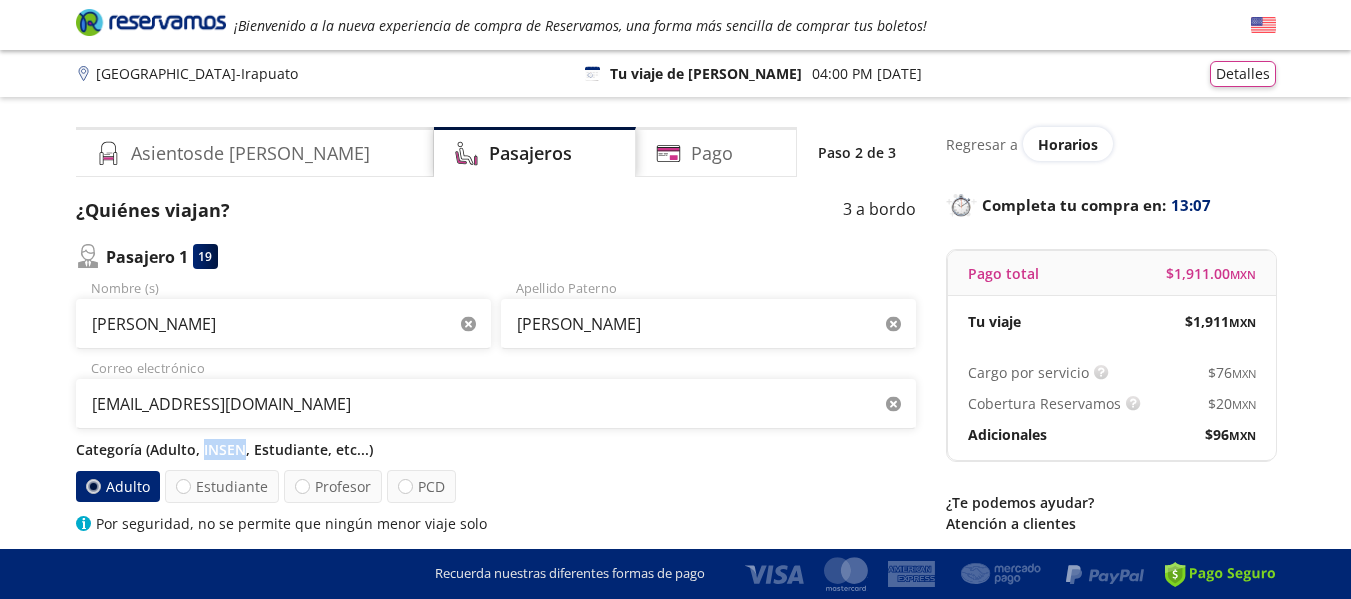 click on "Categoría (Adulto, INSEN, Estudiante, etc...)" at bounding box center (496, 449) 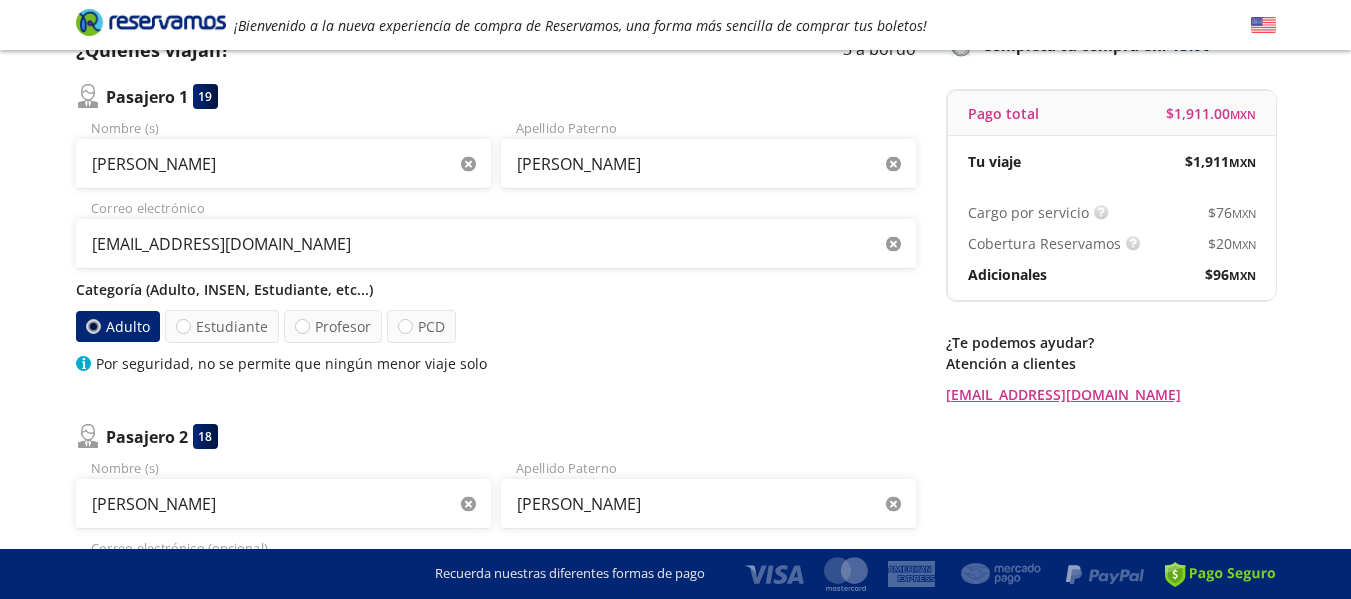 scroll, scrollTop: 187, scrollLeft: 0, axis: vertical 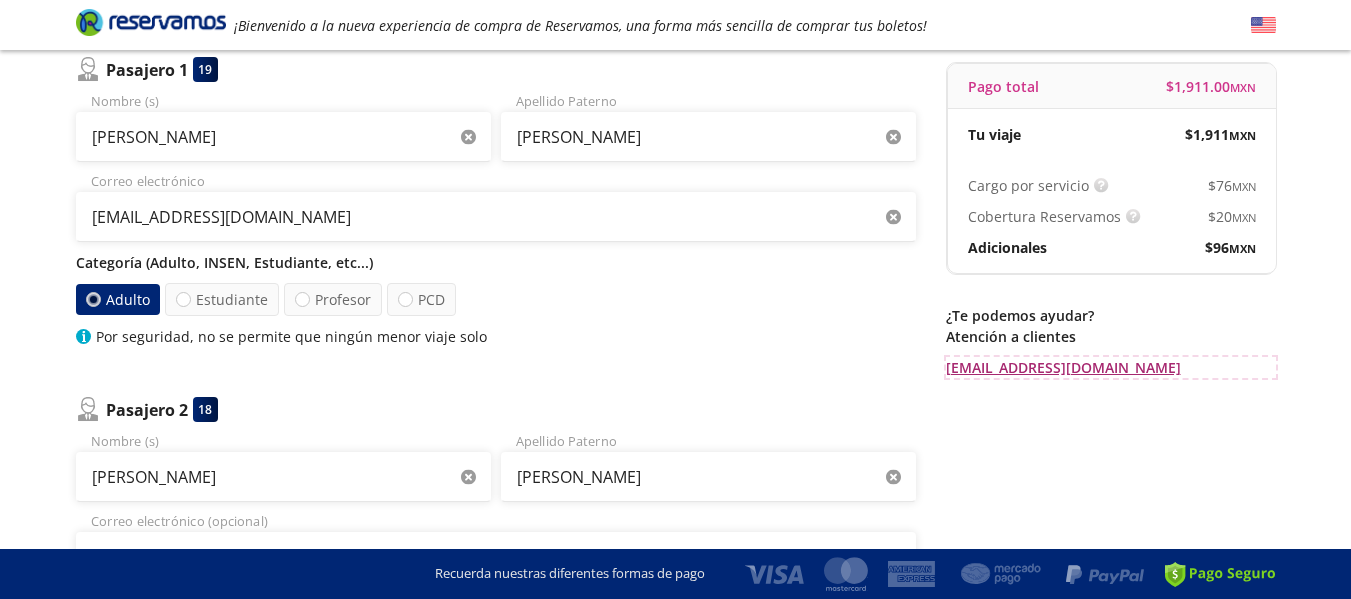 click on "[EMAIL_ADDRESS][DOMAIN_NAME]" at bounding box center [1111, 367] 